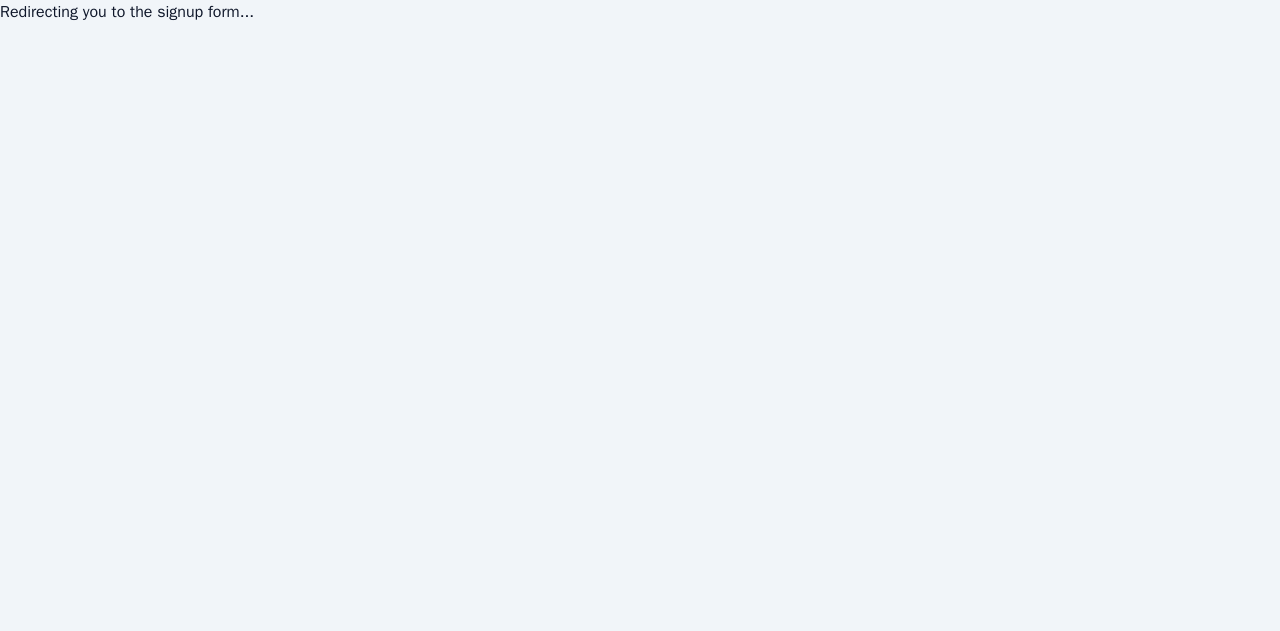 scroll, scrollTop: 0, scrollLeft: 0, axis: both 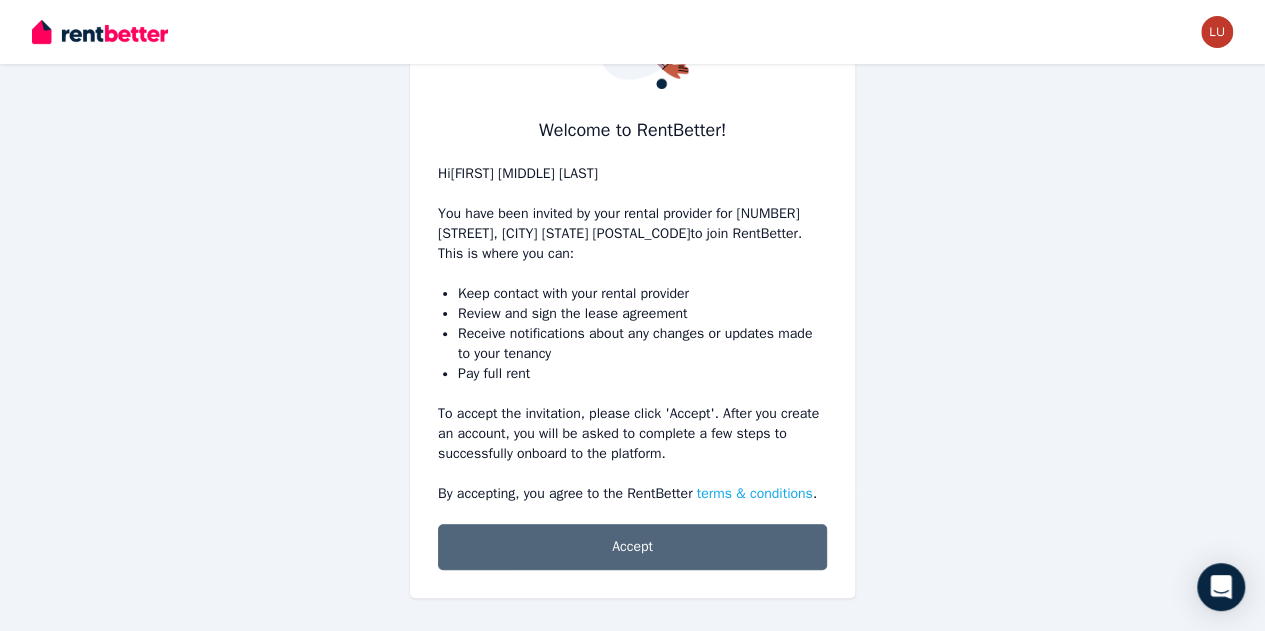 click on "Accept" at bounding box center [632, 547] 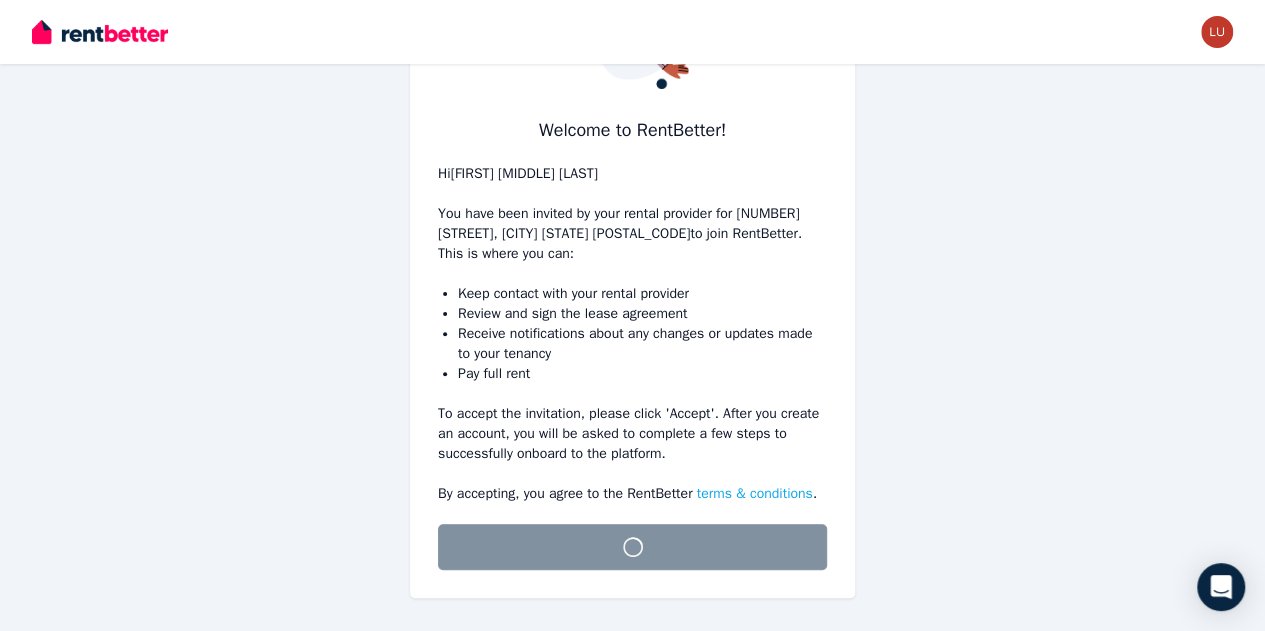 scroll, scrollTop: 118, scrollLeft: 0, axis: vertical 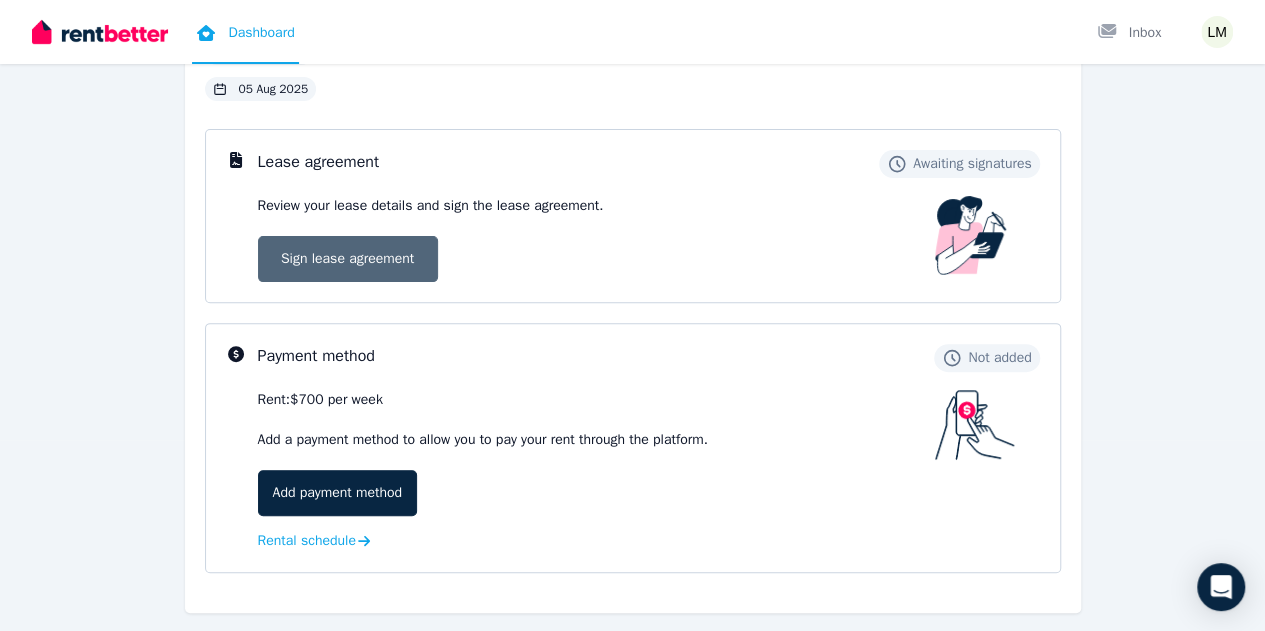 click on "Sign lease agreement" at bounding box center [348, 259] 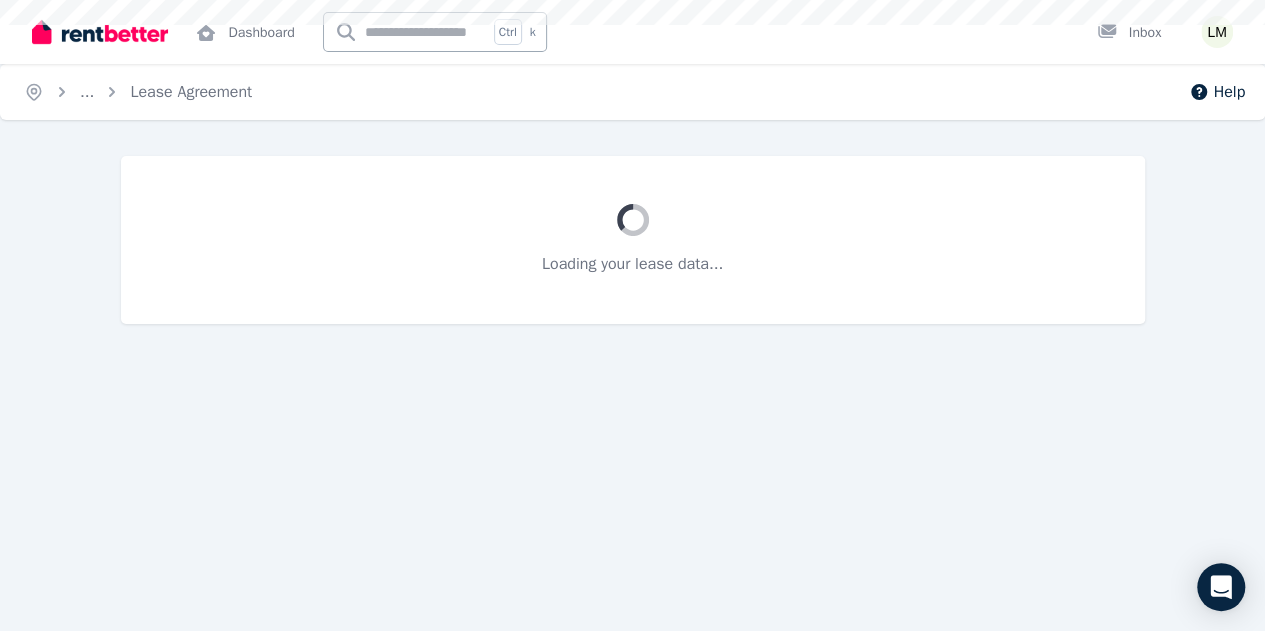 scroll, scrollTop: 0, scrollLeft: 0, axis: both 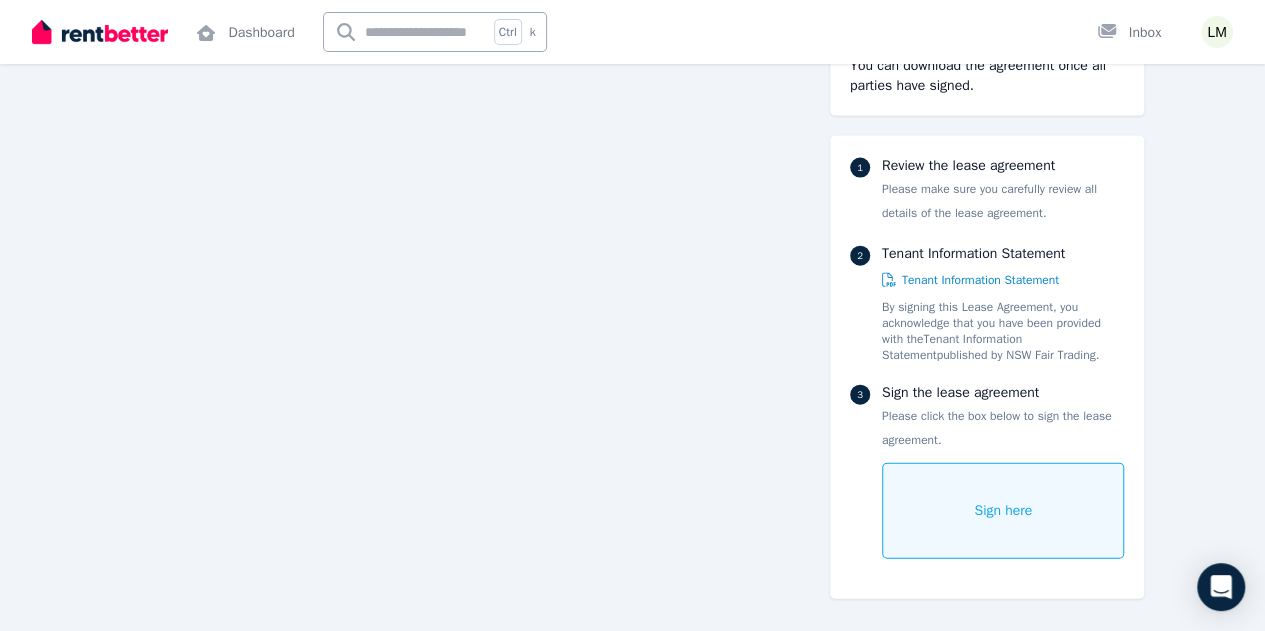 click on "Sign here" at bounding box center [1003, 511] 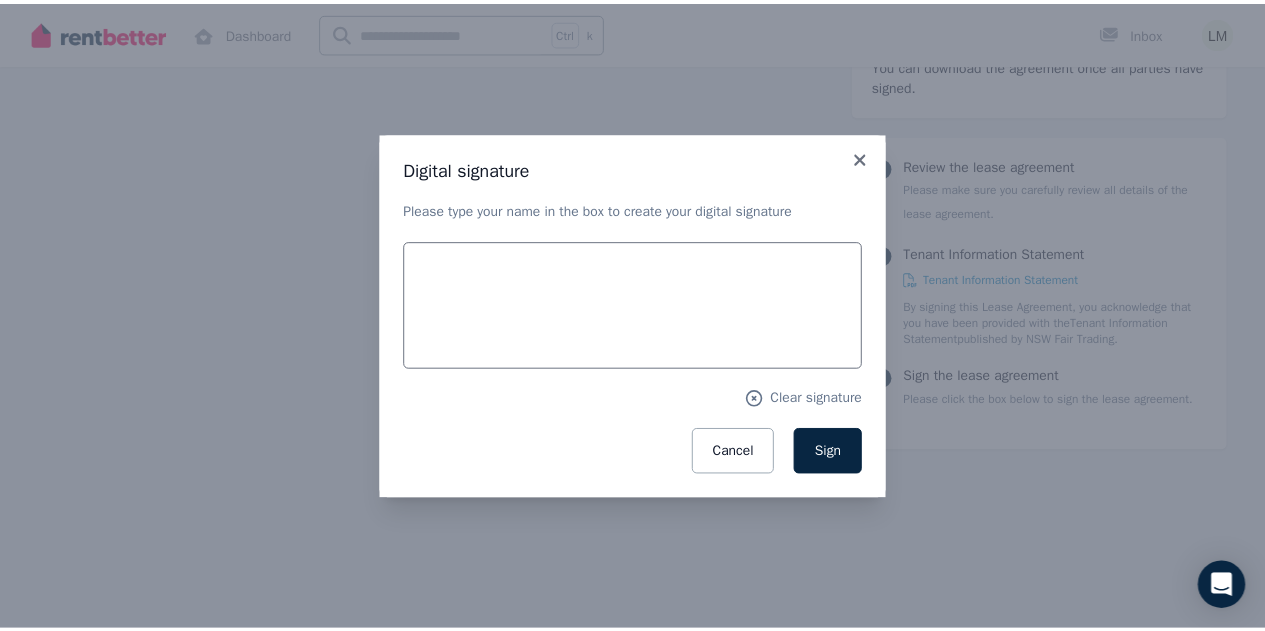 scroll, scrollTop: 2170, scrollLeft: 0, axis: vertical 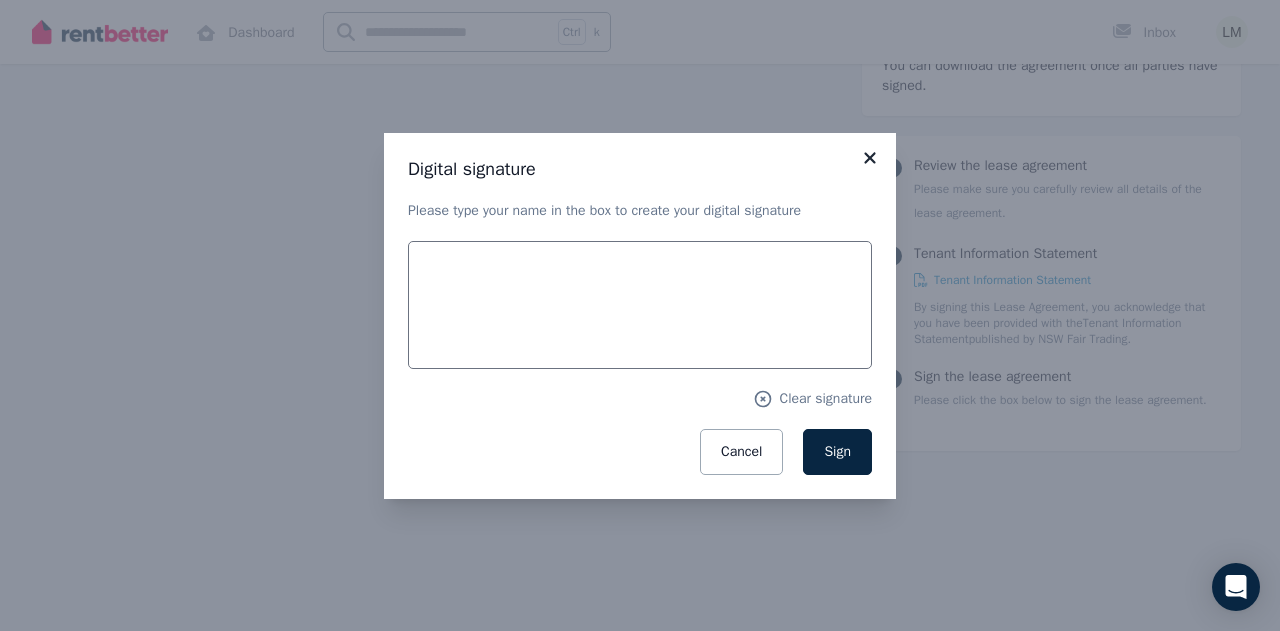 click 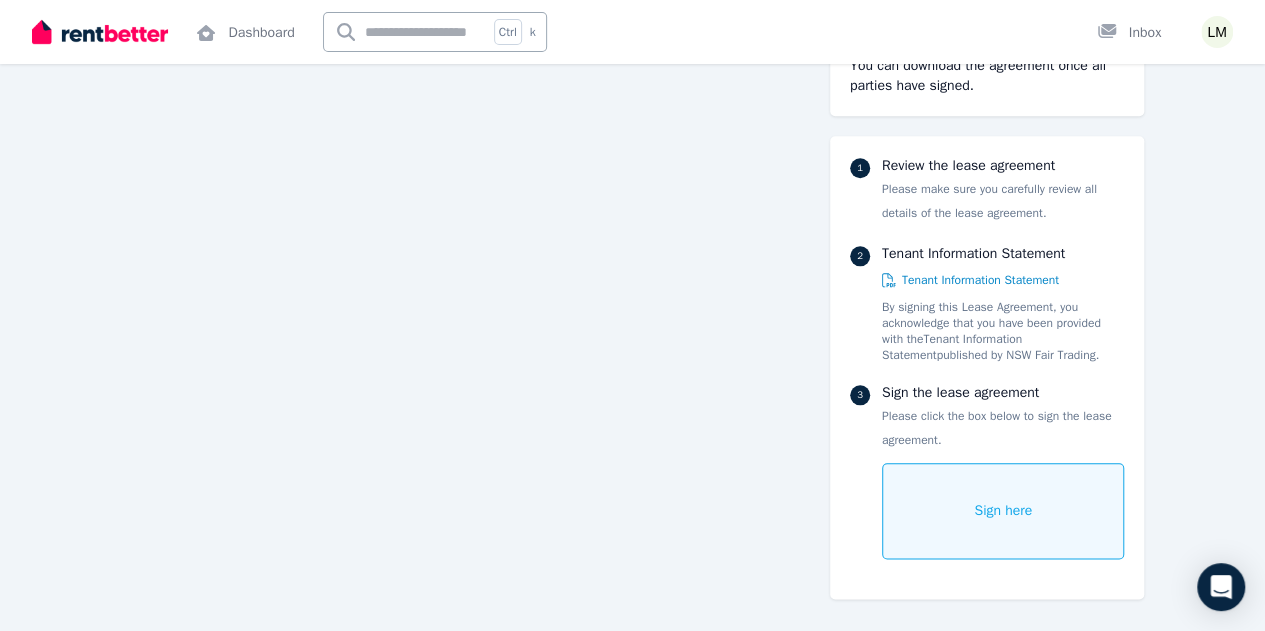 scroll, scrollTop: 958, scrollLeft: 0, axis: vertical 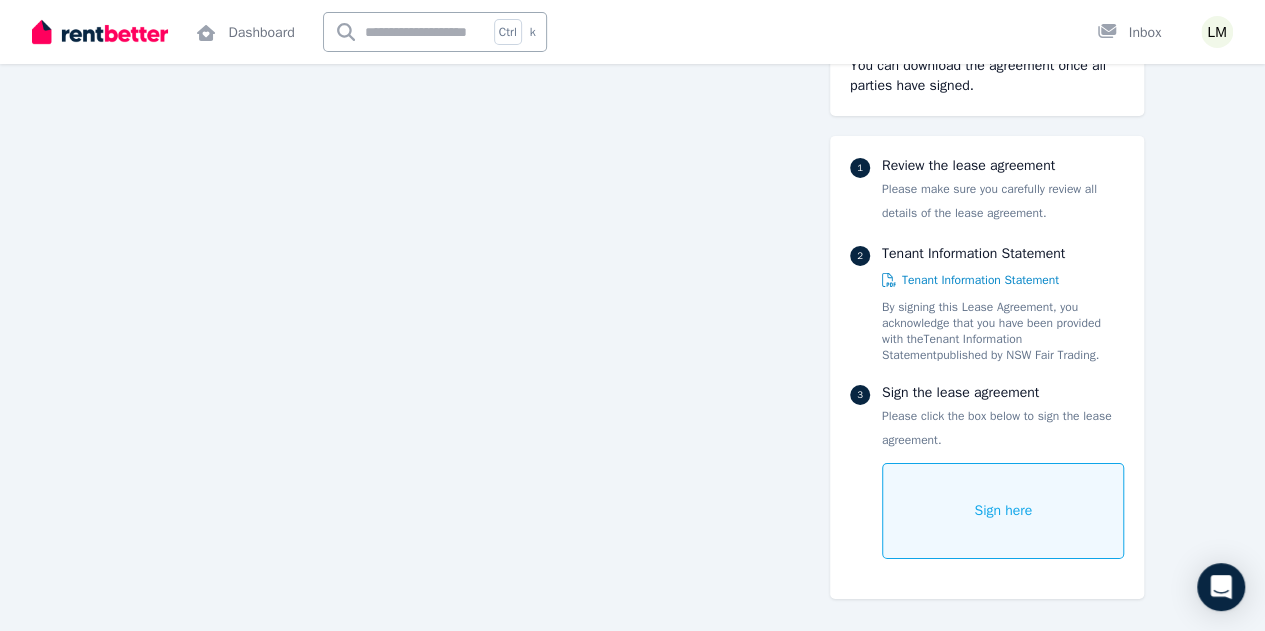 drag, startPoint x: 1264, startPoint y: 111, endPoint x: 1276, endPoint y: 136, distance: 27.730848 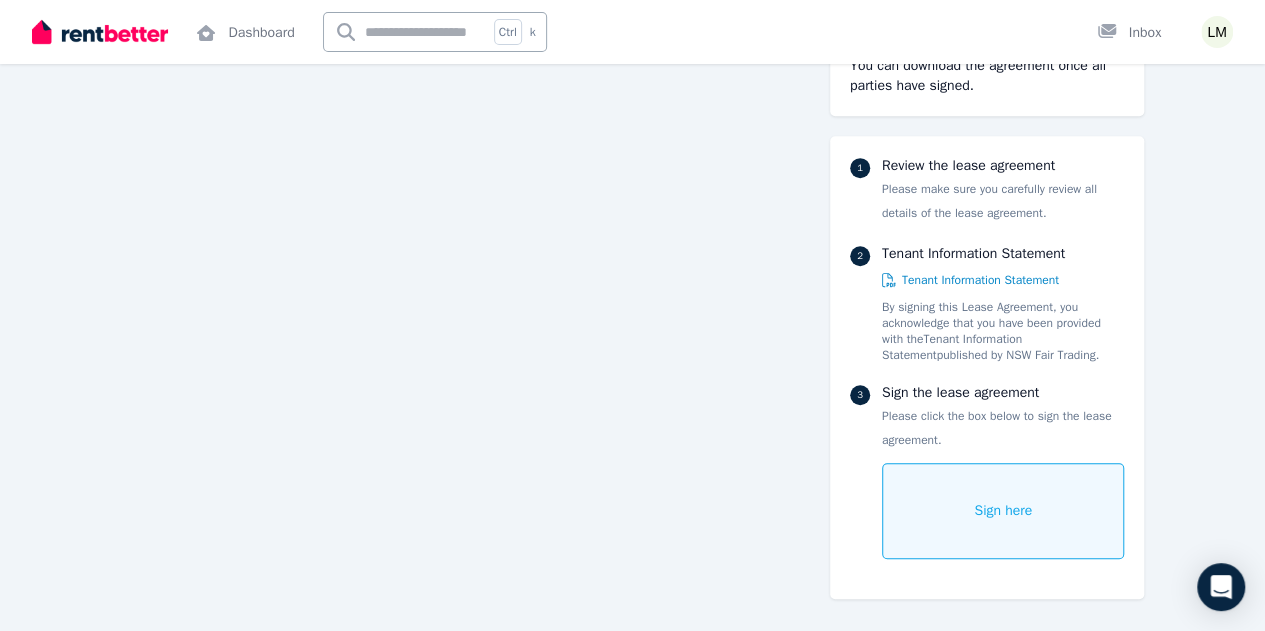 scroll, scrollTop: 19616, scrollLeft: 0, axis: vertical 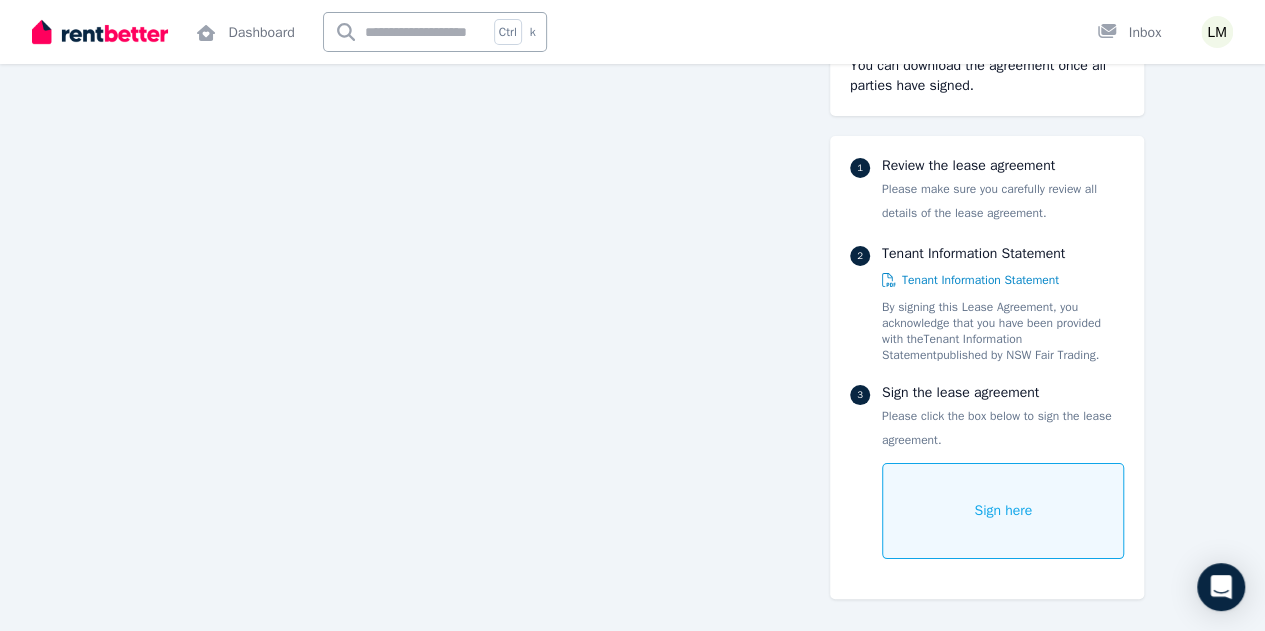 click on "Sign here" at bounding box center (1003, 511) 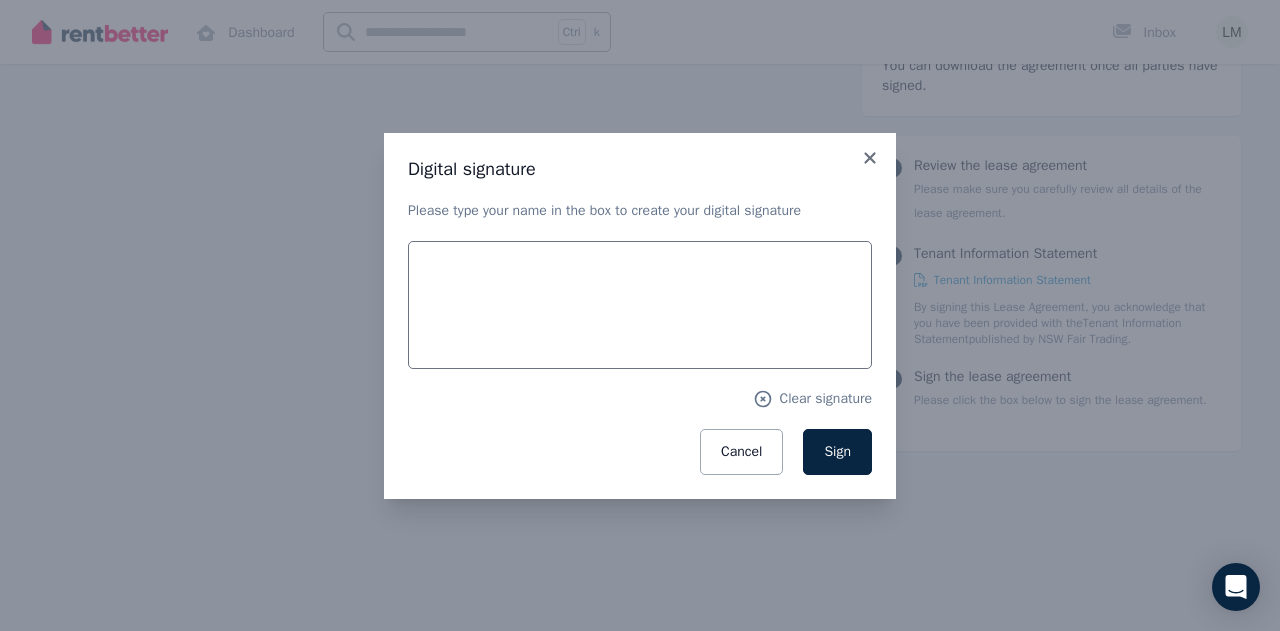 scroll, scrollTop: 18898, scrollLeft: 0, axis: vertical 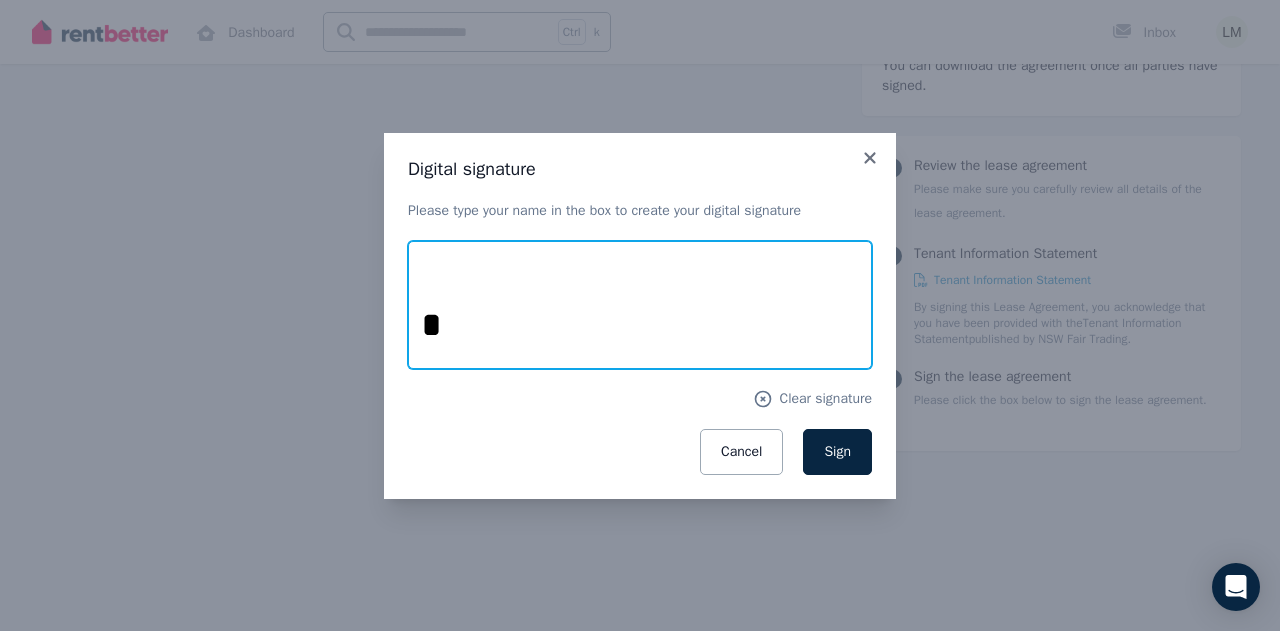 click at bounding box center [640, 305] 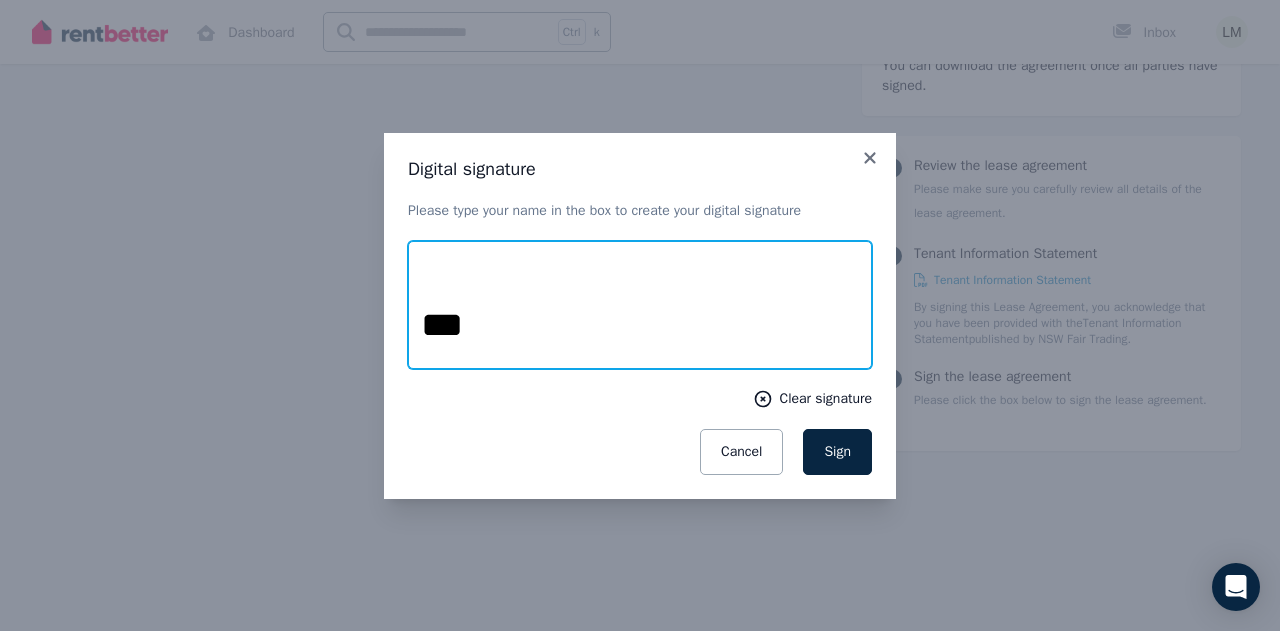 type on "**" 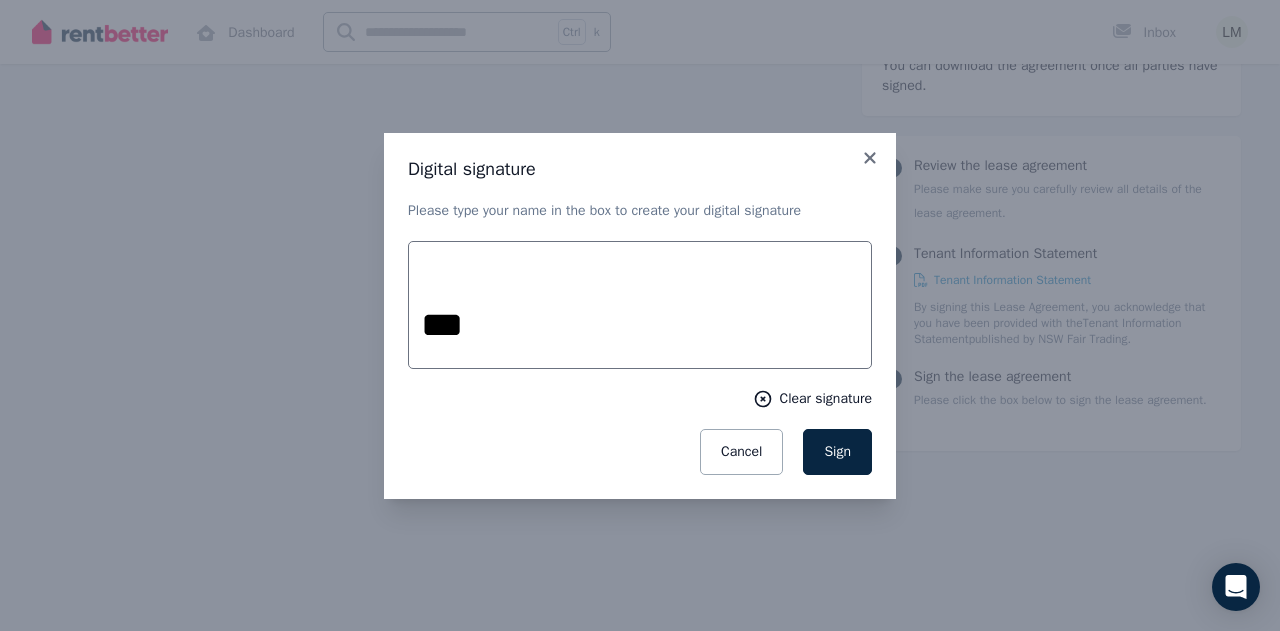 click 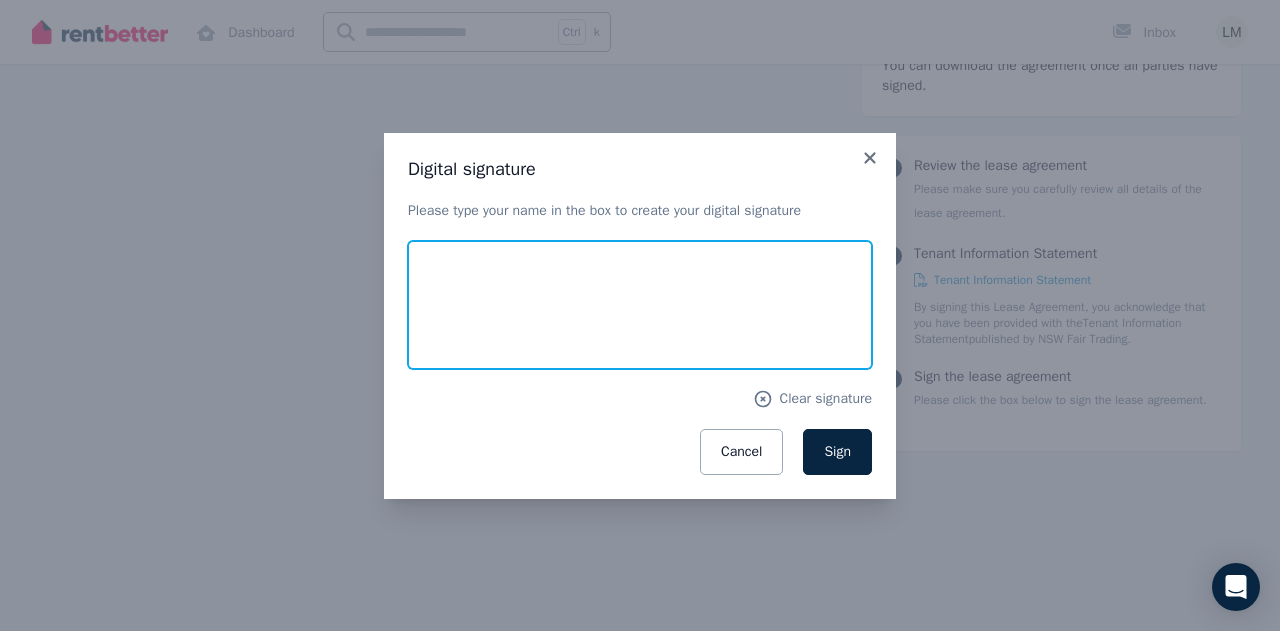 click at bounding box center [640, 305] 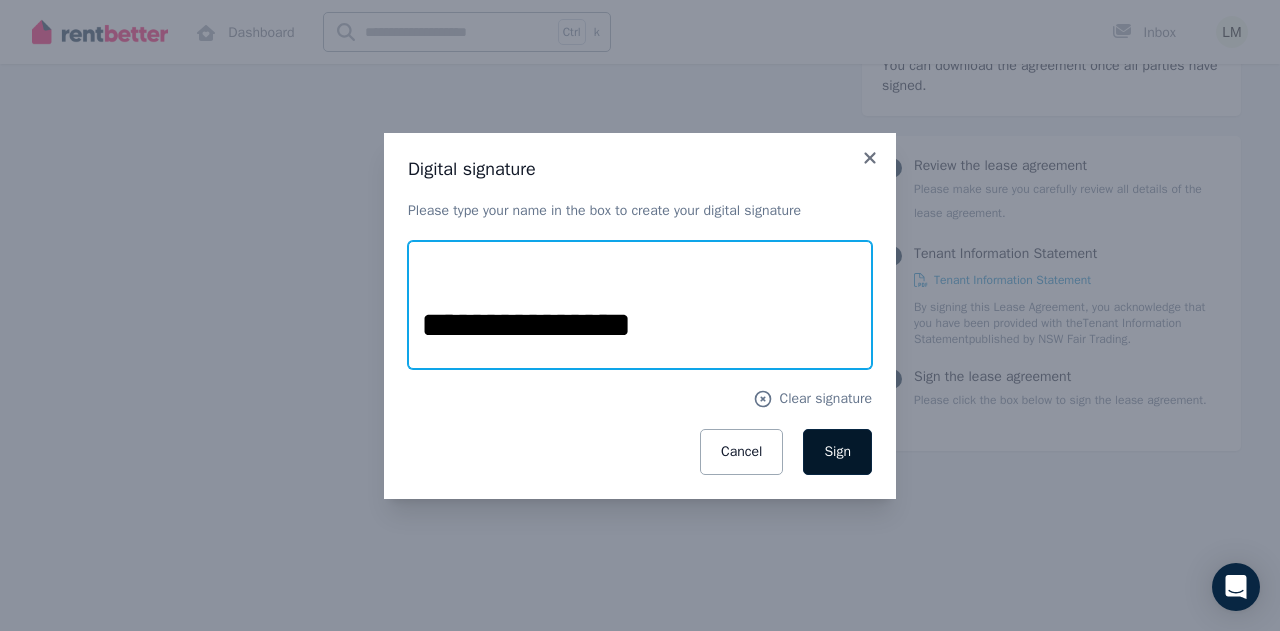 type on "**********" 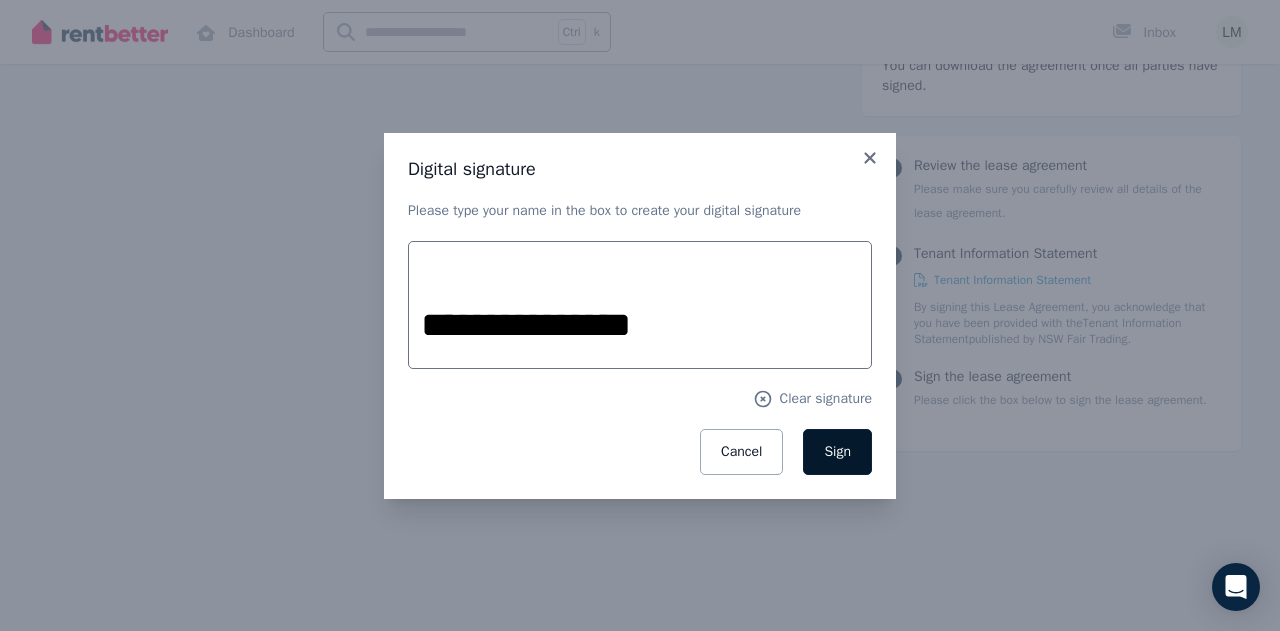 click on "Sign" at bounding box center (837, 452) 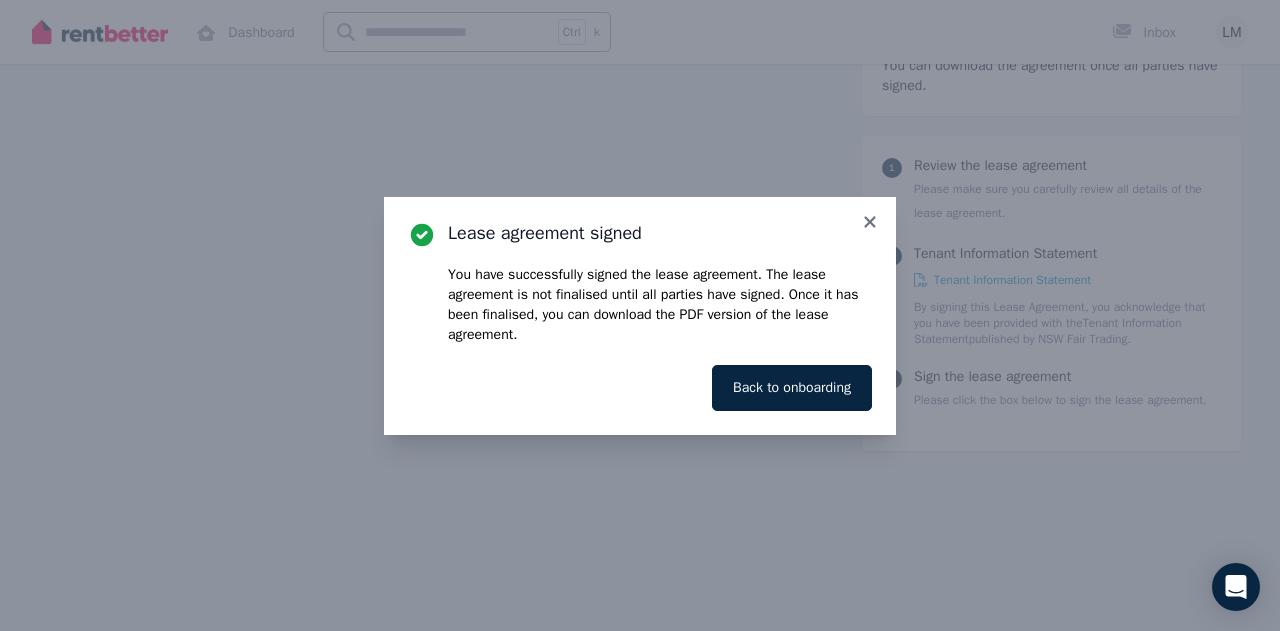 click on "Lease agreement signed" at bounding box center (660, 233) 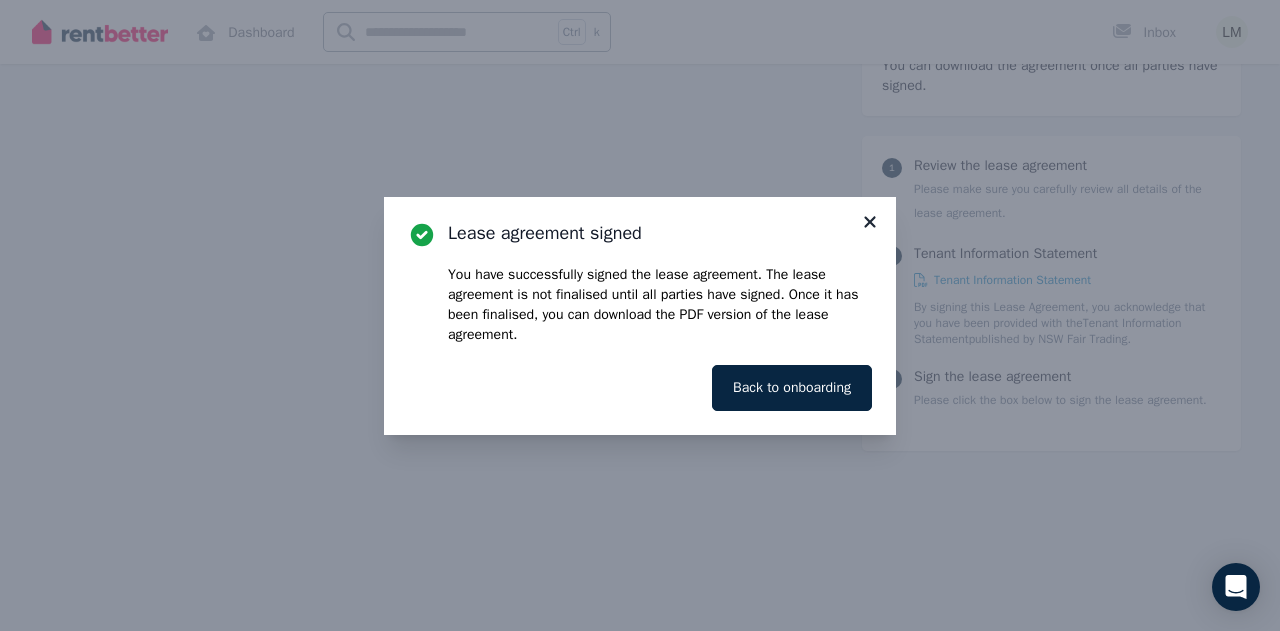 click 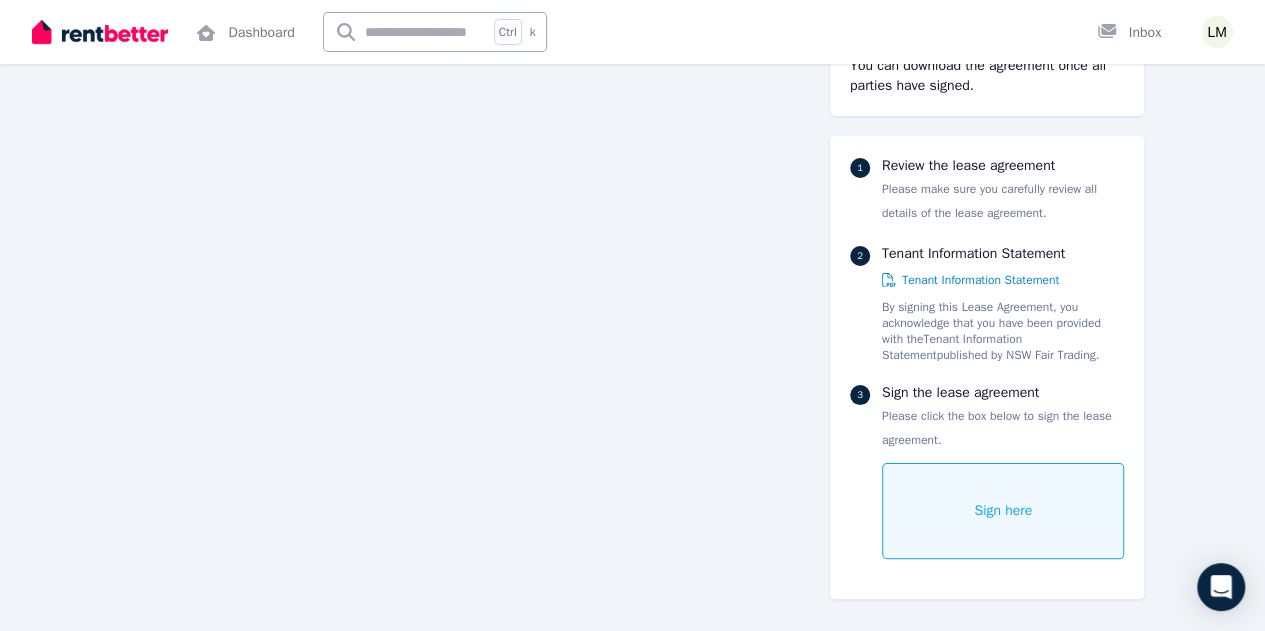 click on "Sign here" at bounding box center (1003, 511) 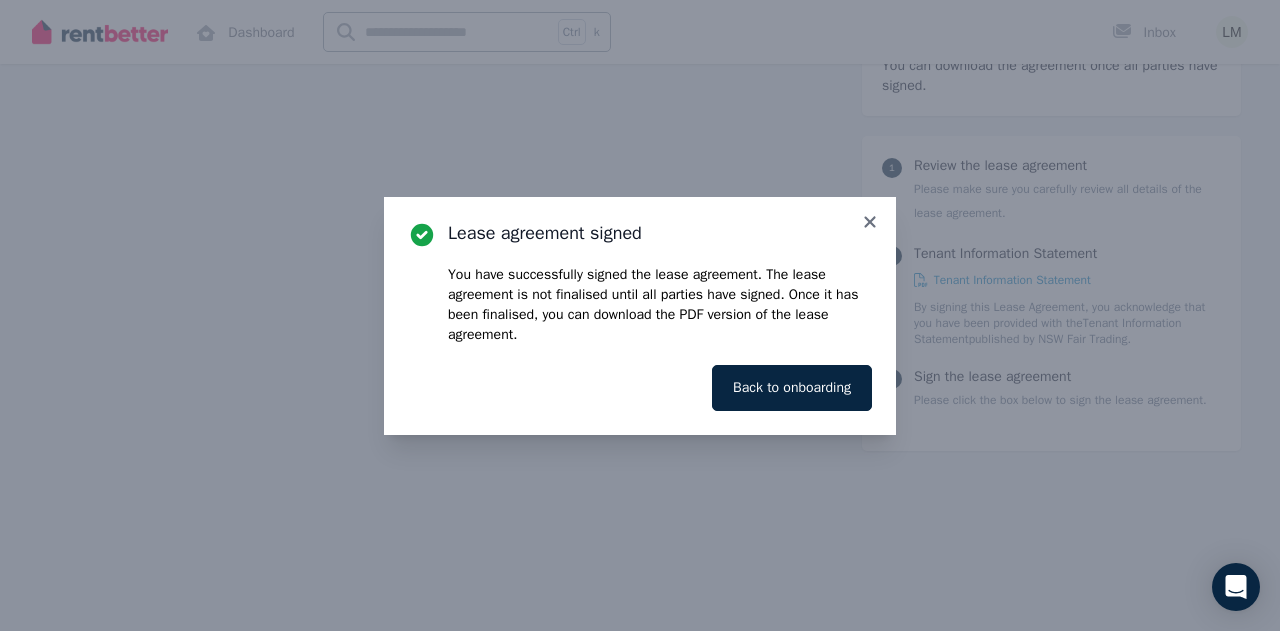 scroll, scrollTop: 18899, scrollLeft: 0, axis: vertical 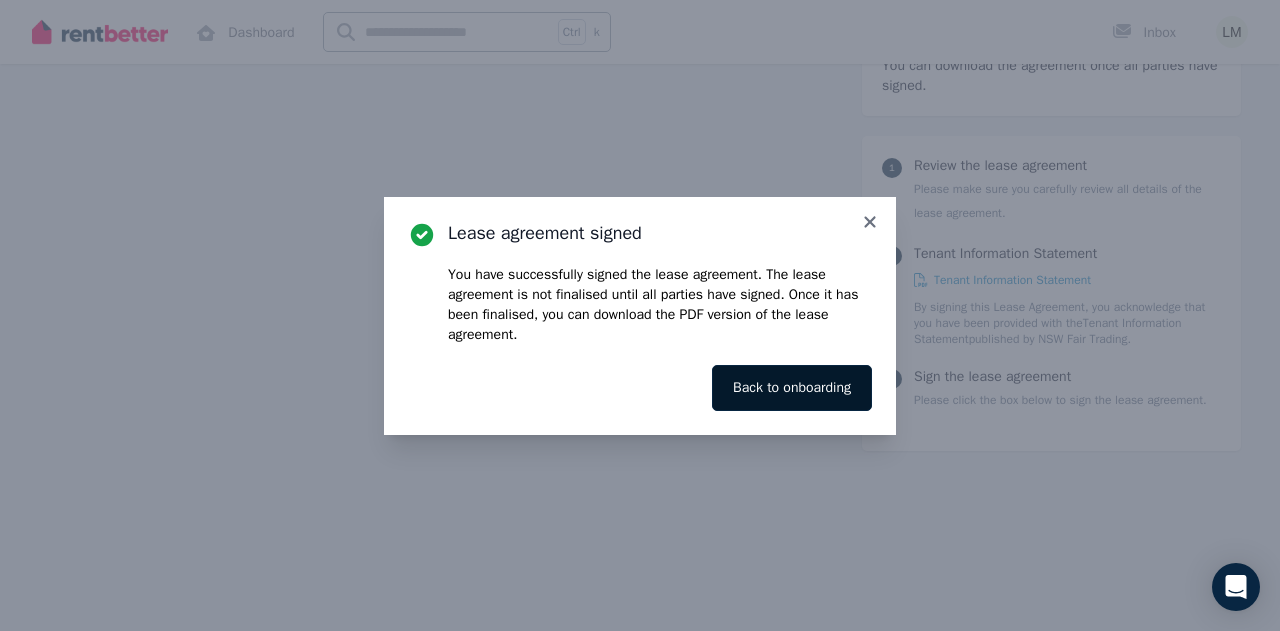 click on "Back to onboarding" at bounding box center [792, 388] 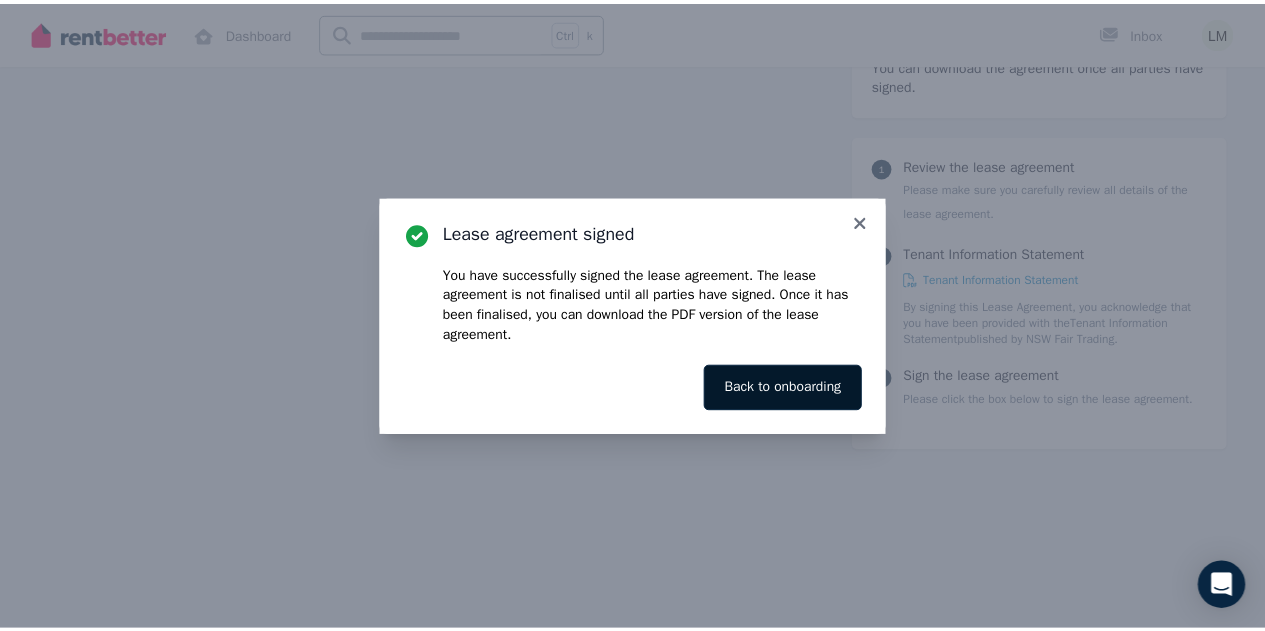 scroll, scrollTop: 0, scrollLeft: 0, axis: both 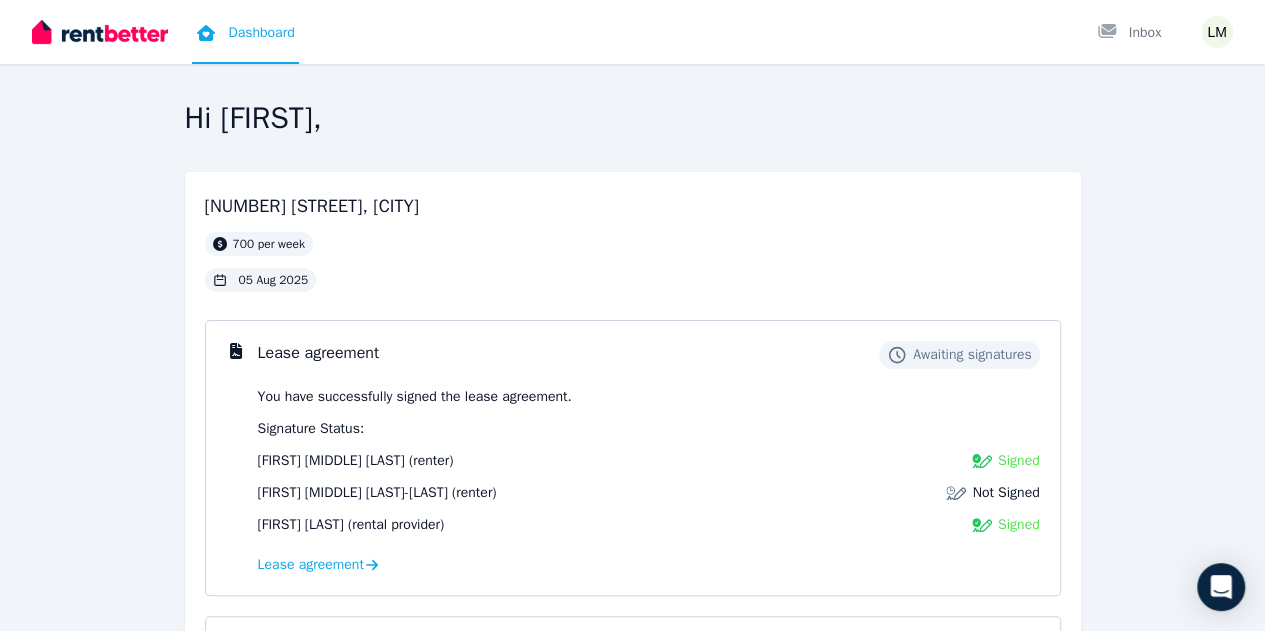 click at bounding box center [956, 493] 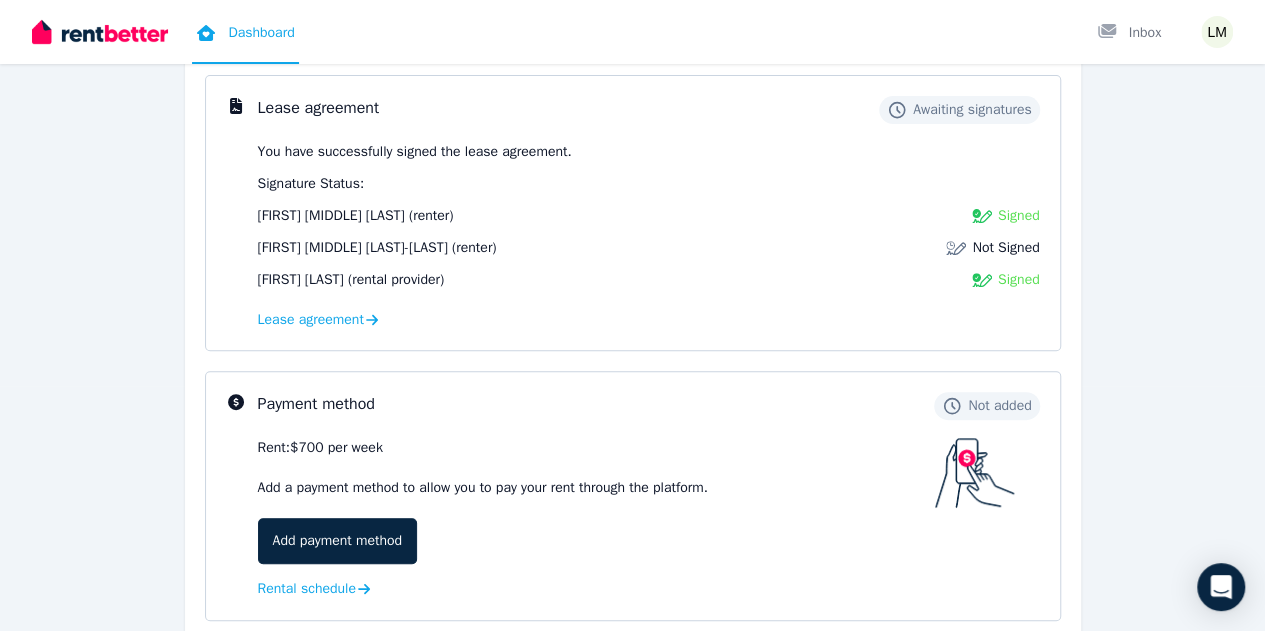 scroll, scrollTop: 252, scrollLeft: 0, axis: vertical 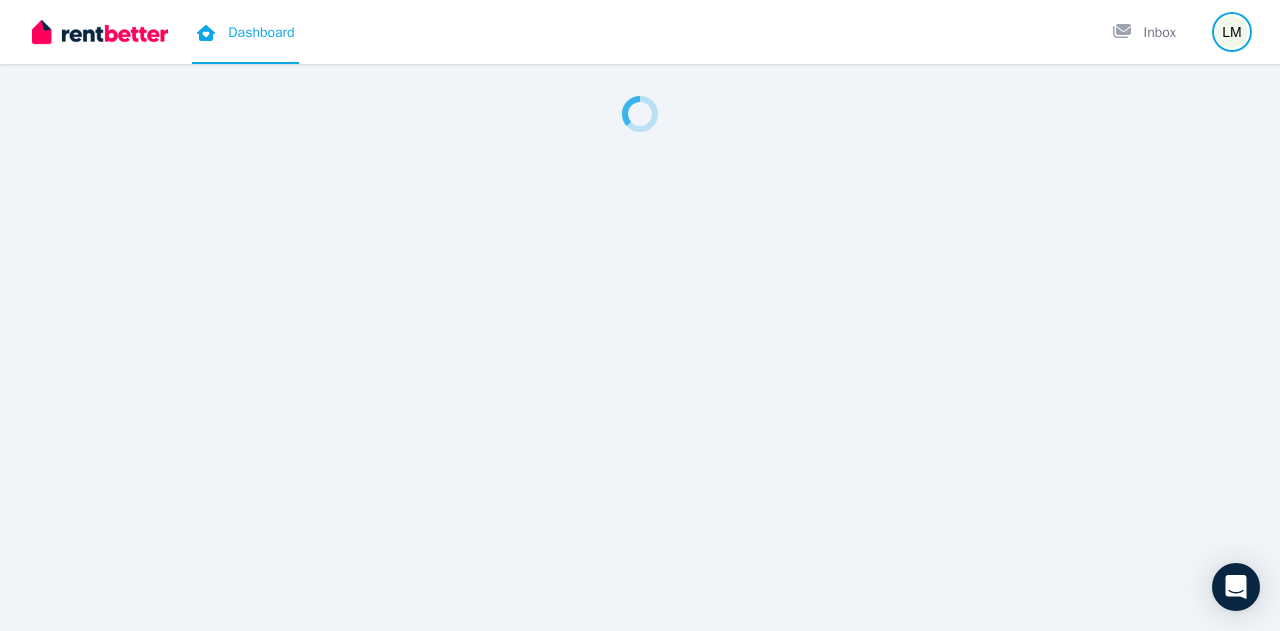 click at bounding box center [1232, 32] 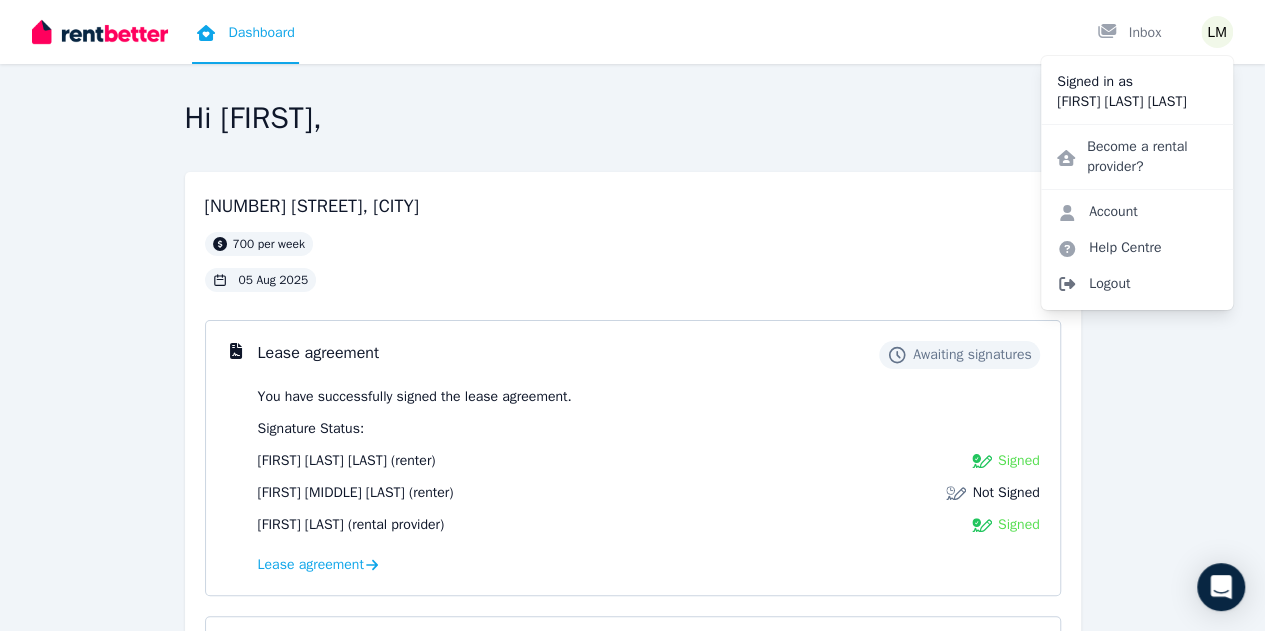 click on "Logout" at bounding box center [1137, 284] 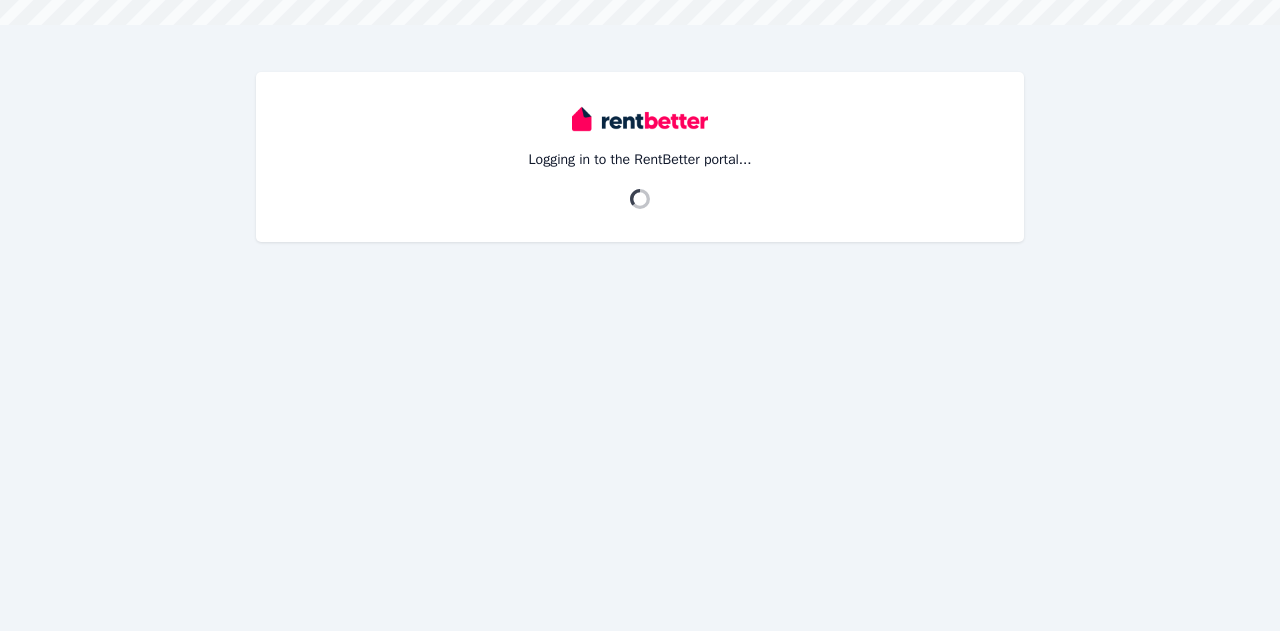 scroll, scrollTop: 0, scrollLeft: 0, axis: both 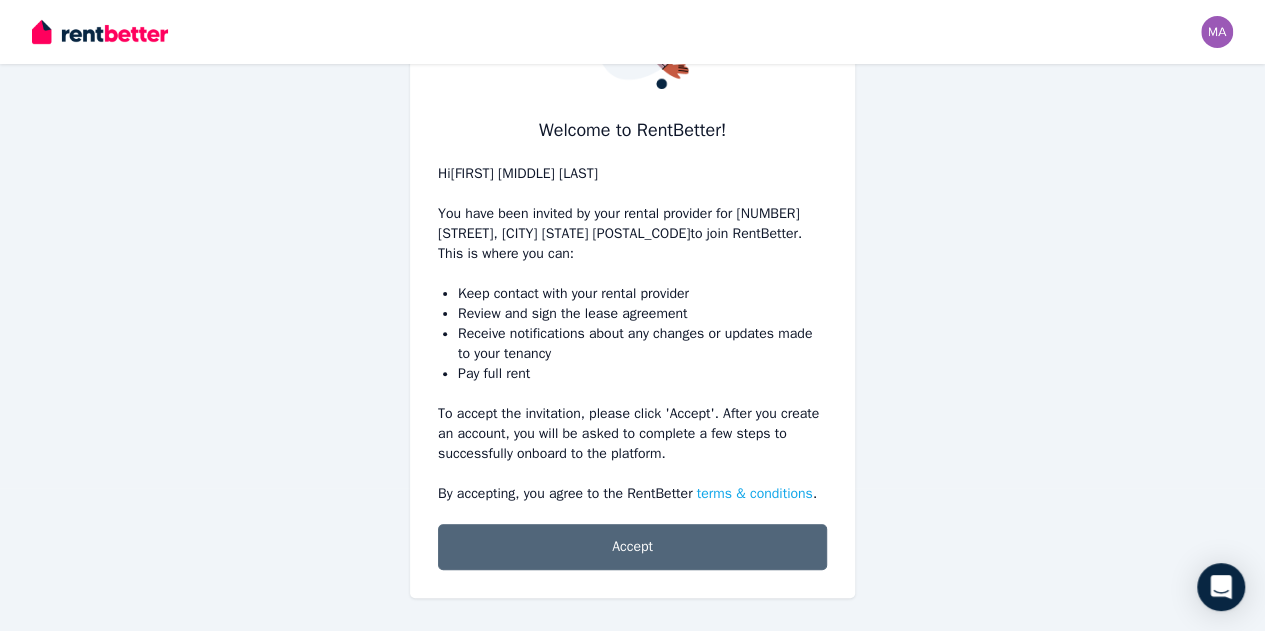 click on "Accept" at bounding box center (632, 547) 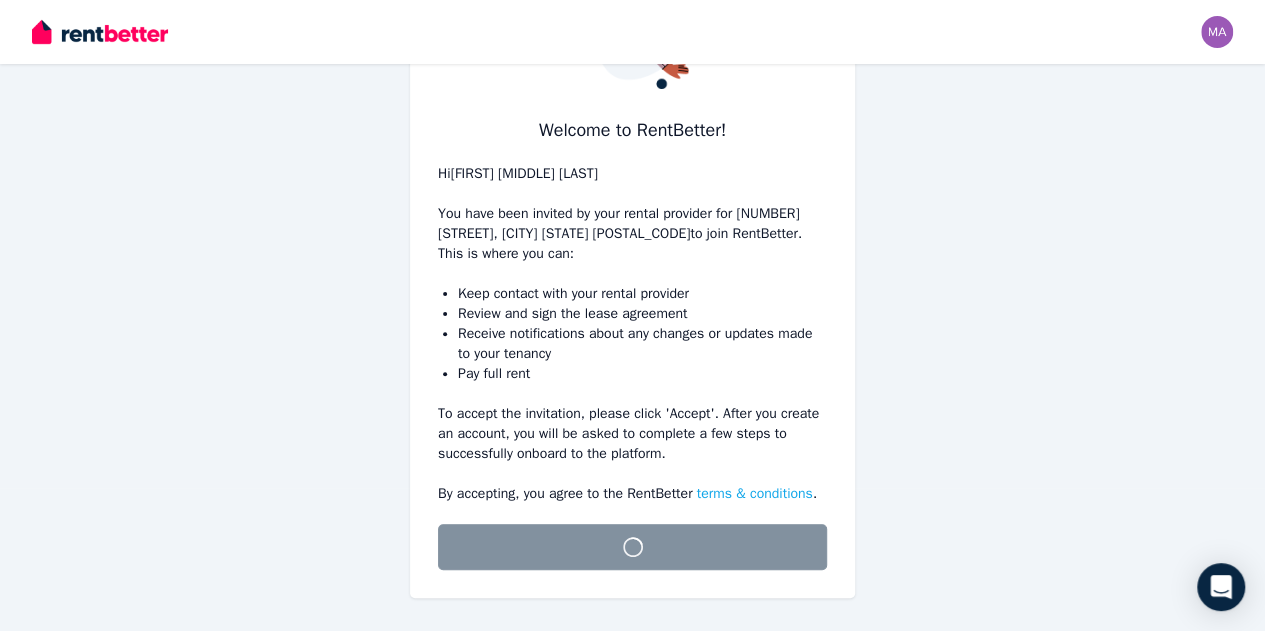 scroll, scrollTop: 118, scrollLeft: 0, axis: vertical 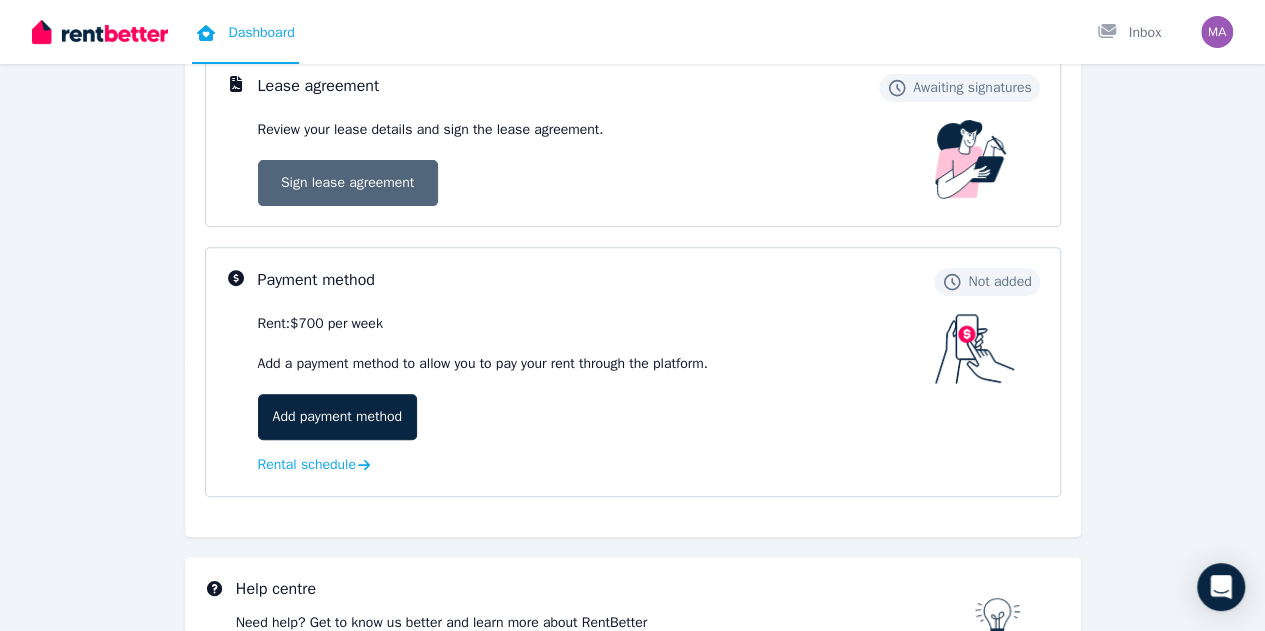 click on "Sign lease agreement" at bounding box center [348, 183] 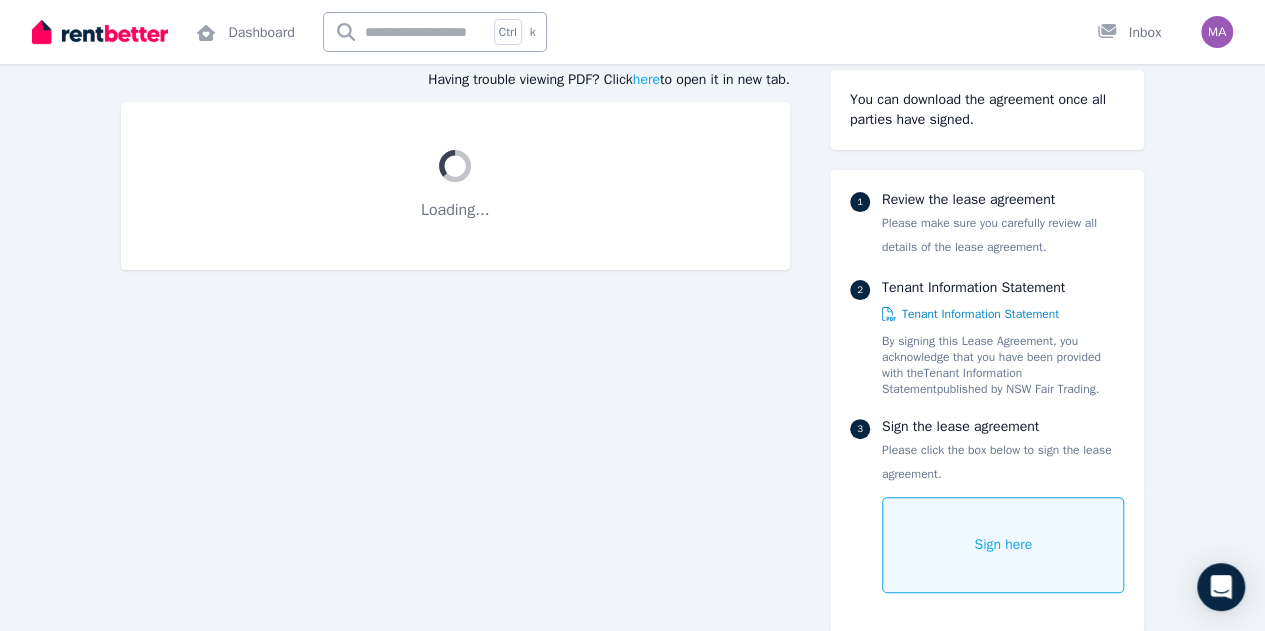 click on "Sign here" at bounding box center [1003, 545] 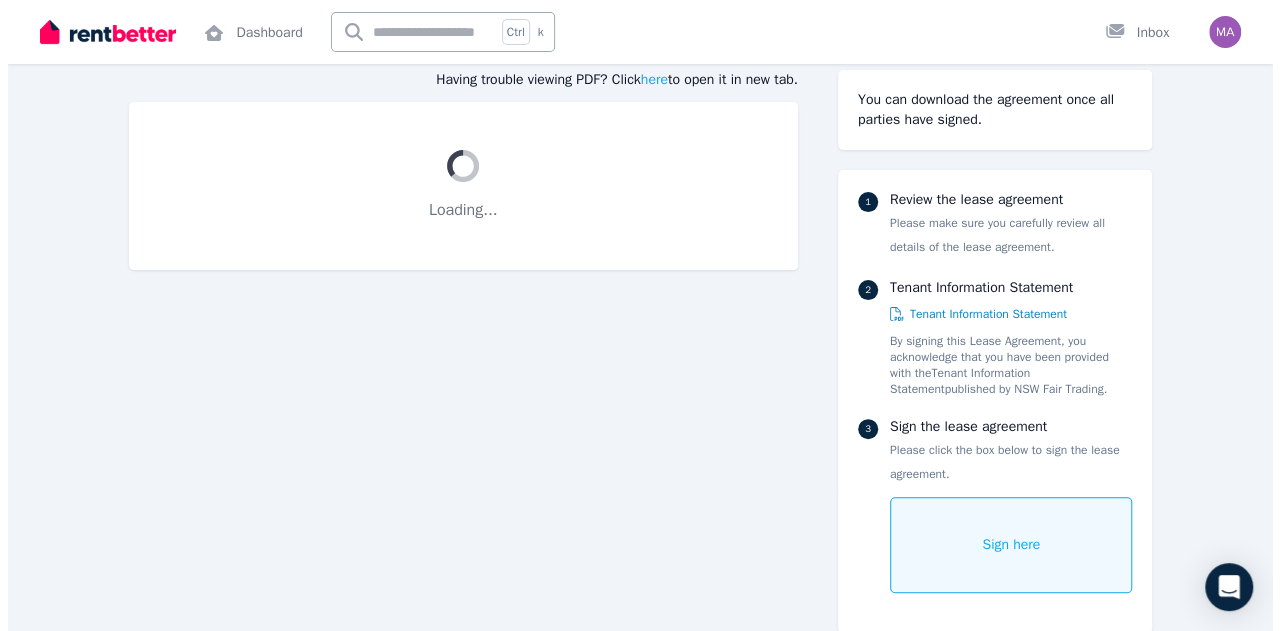 scroll, scrollTop: 87, scrollLeft: 0, axis: vertical 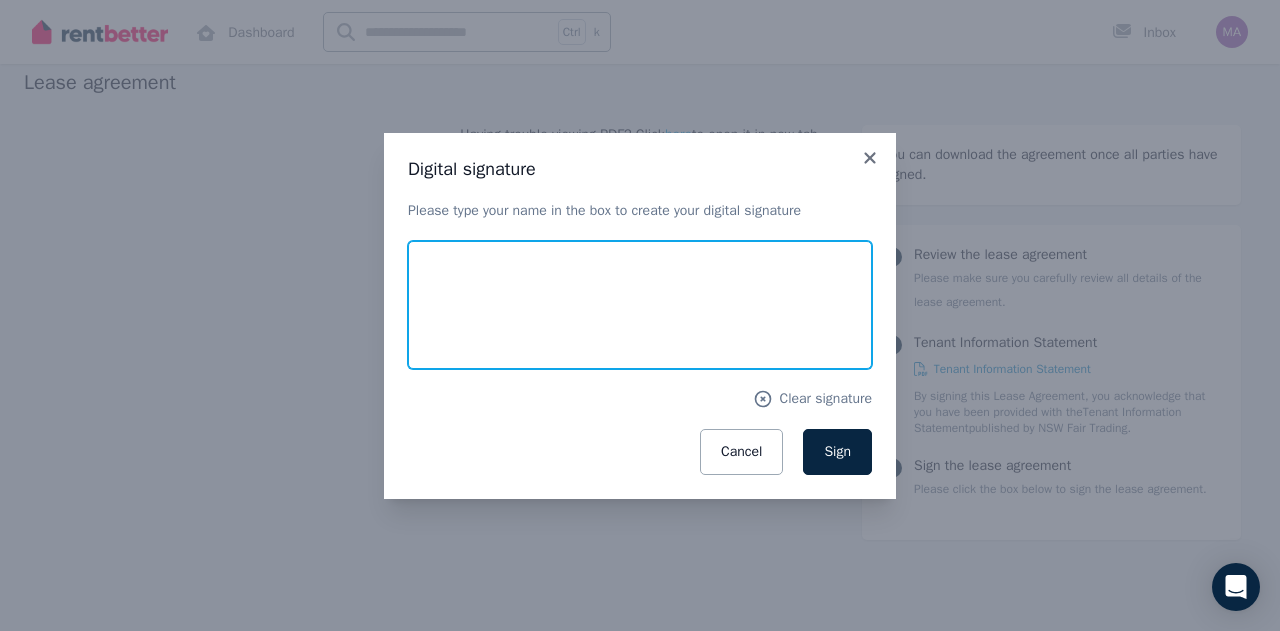 click at bounding box center [640, 305] 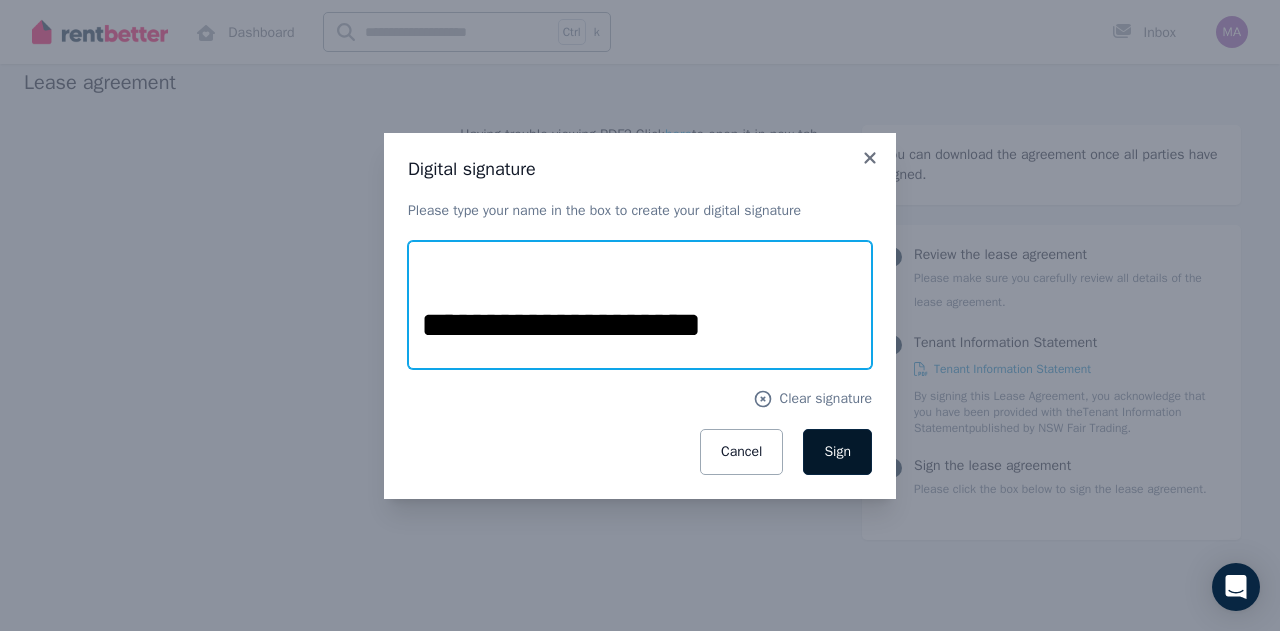type on "**********" 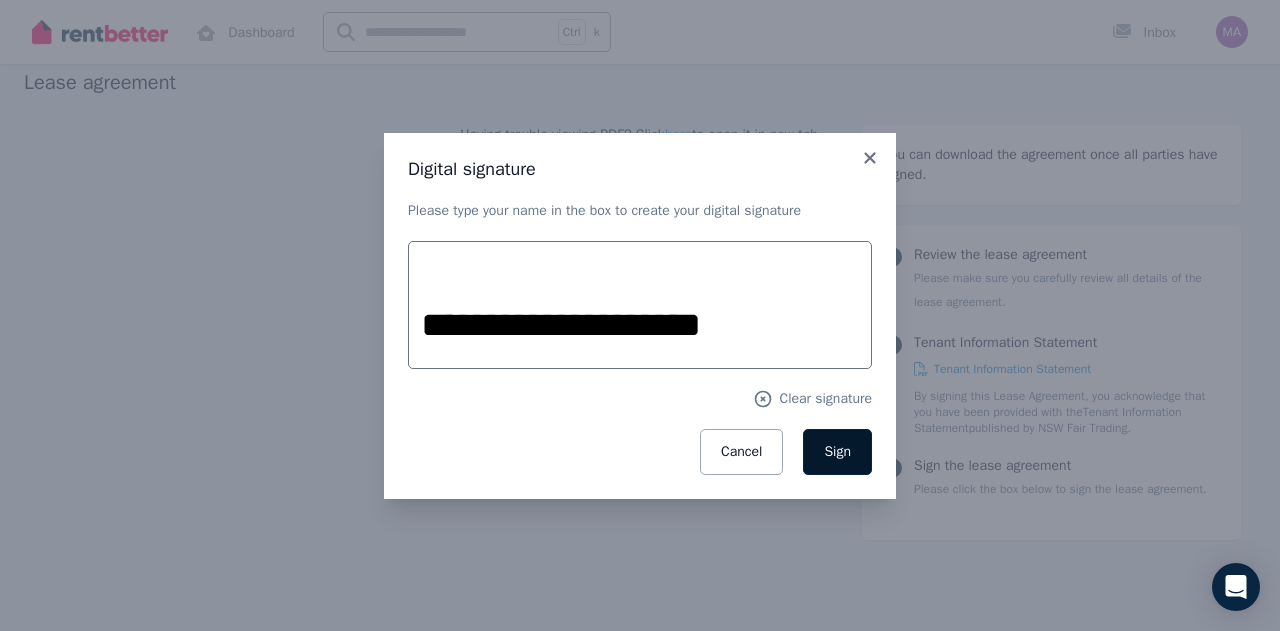 click on "Sign" at bounding box center [837, 451] 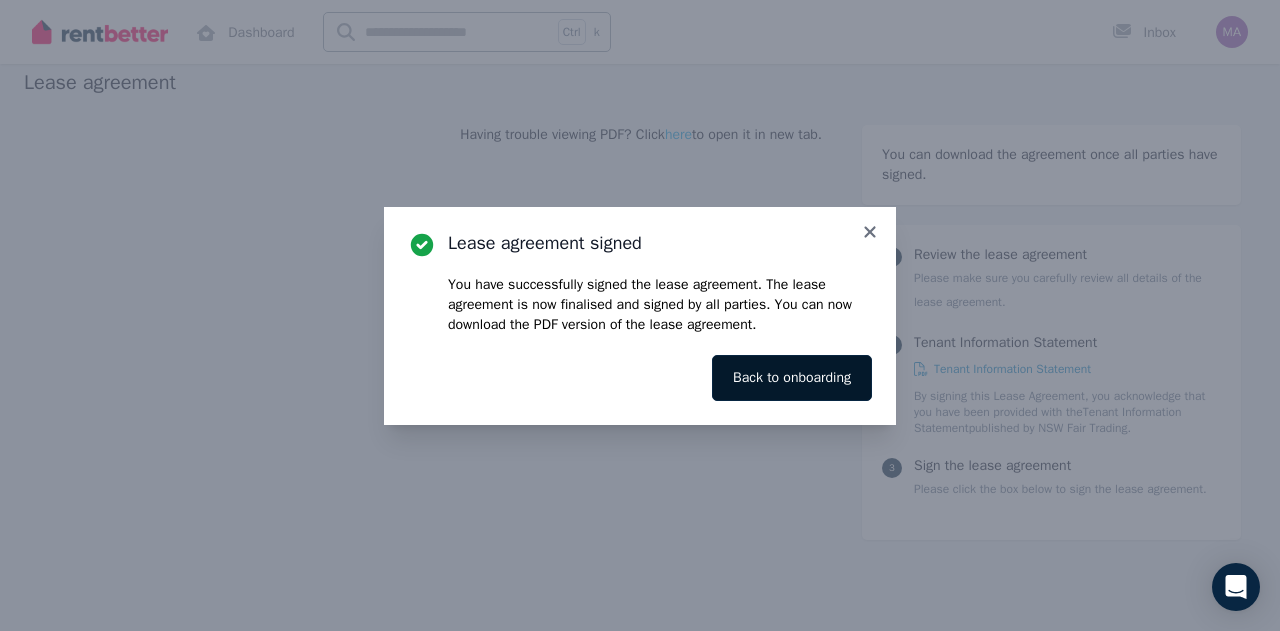 click on "Back to onboarding" at bounding box center (792, 378) 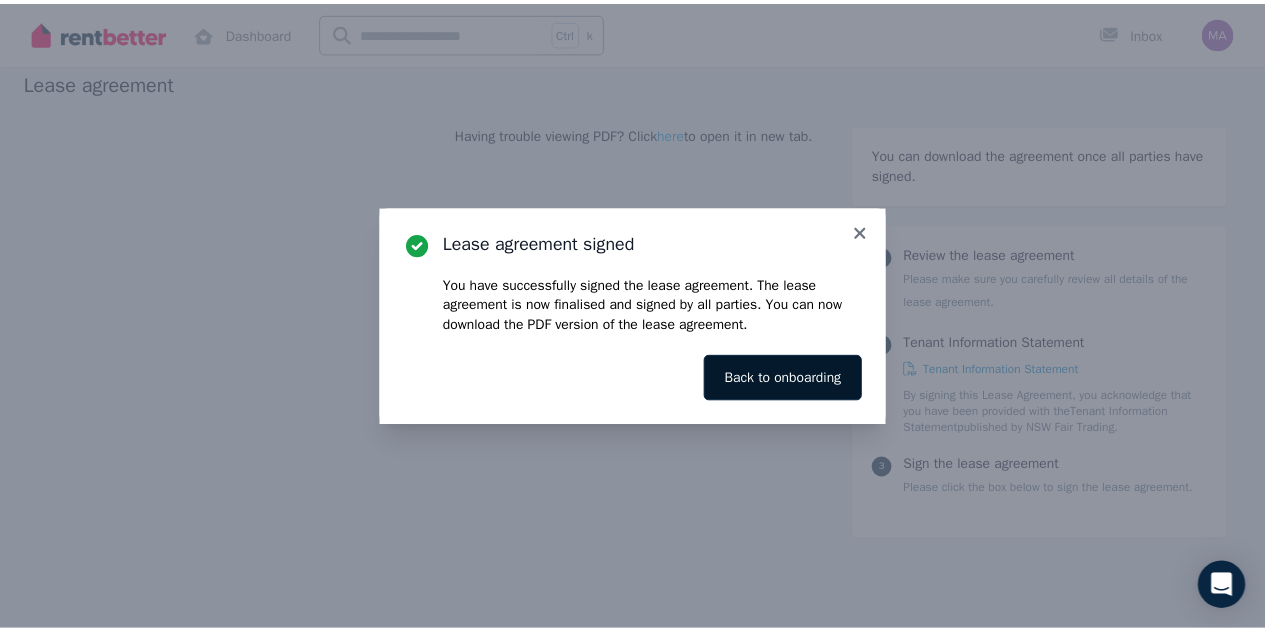 scroll, scrollTop: 0, scrollLeft: 0, axis: both 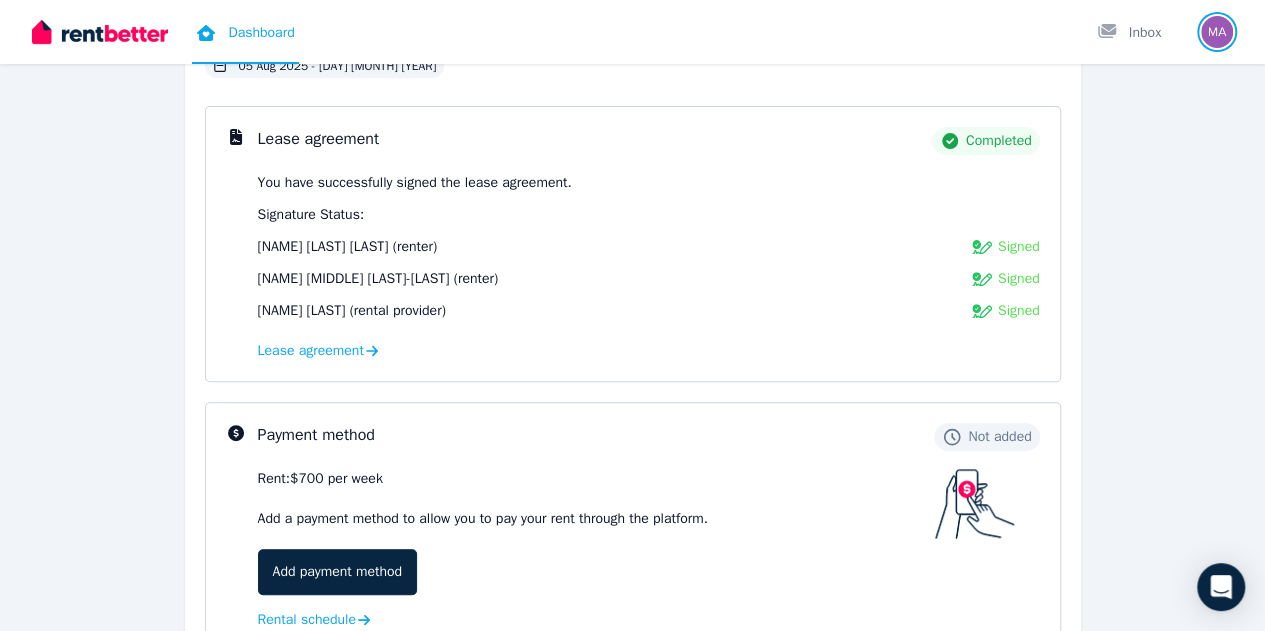 click at bounding box center (1217, 32) 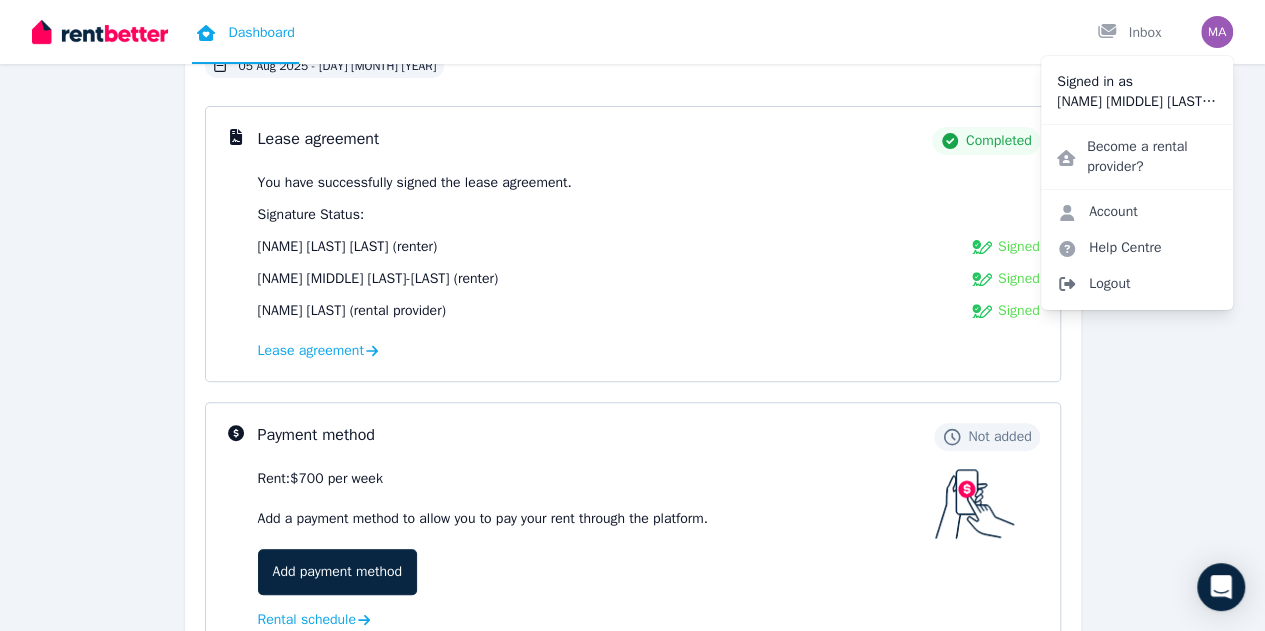 click on "Logout" at bounding box center (1137, 284) 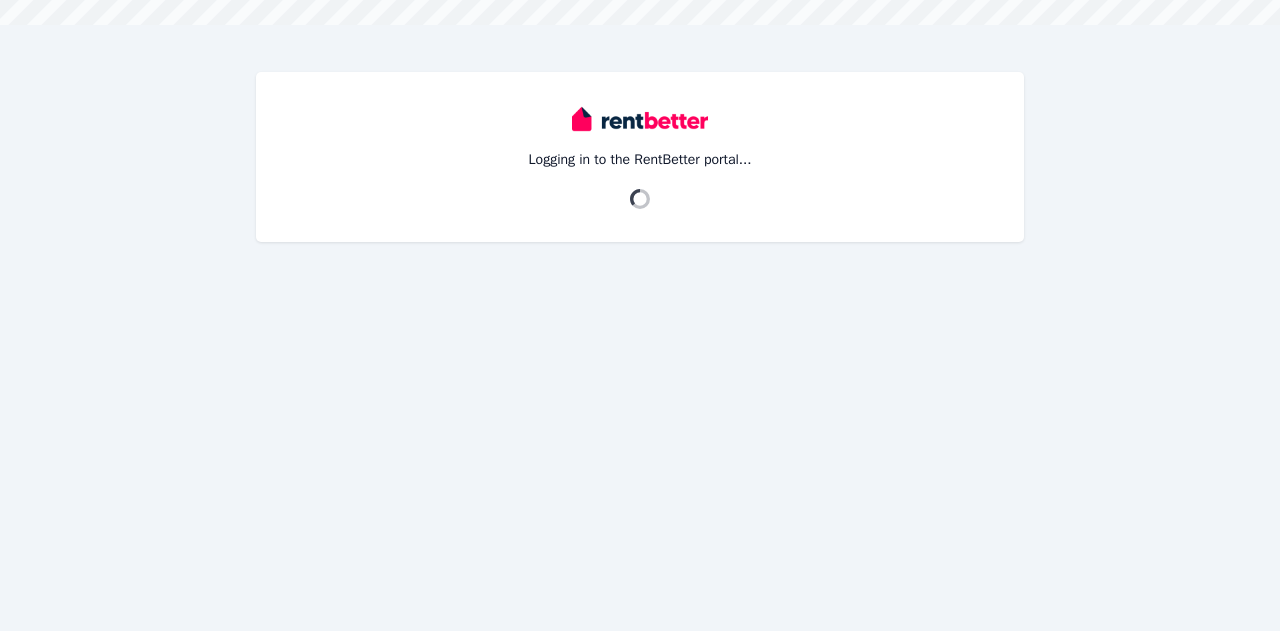 scroll, scrollTop: 0, scrollLeft: 0, axis: both 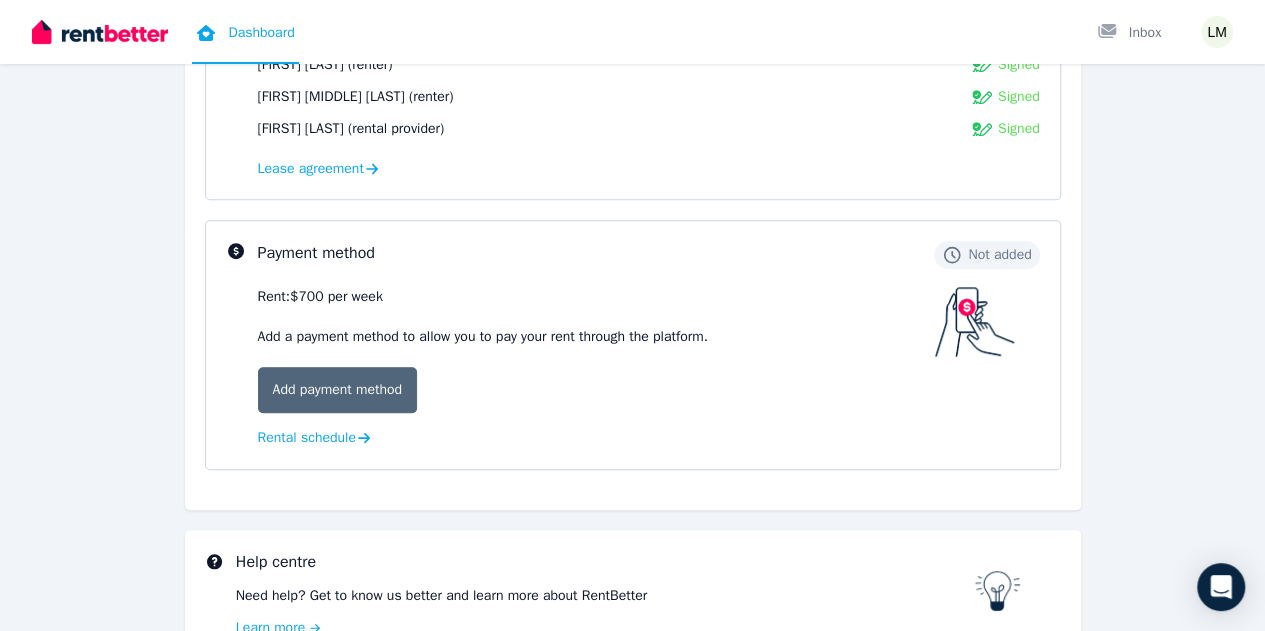 click on "Add payment method" at bounding box center [337, 390] 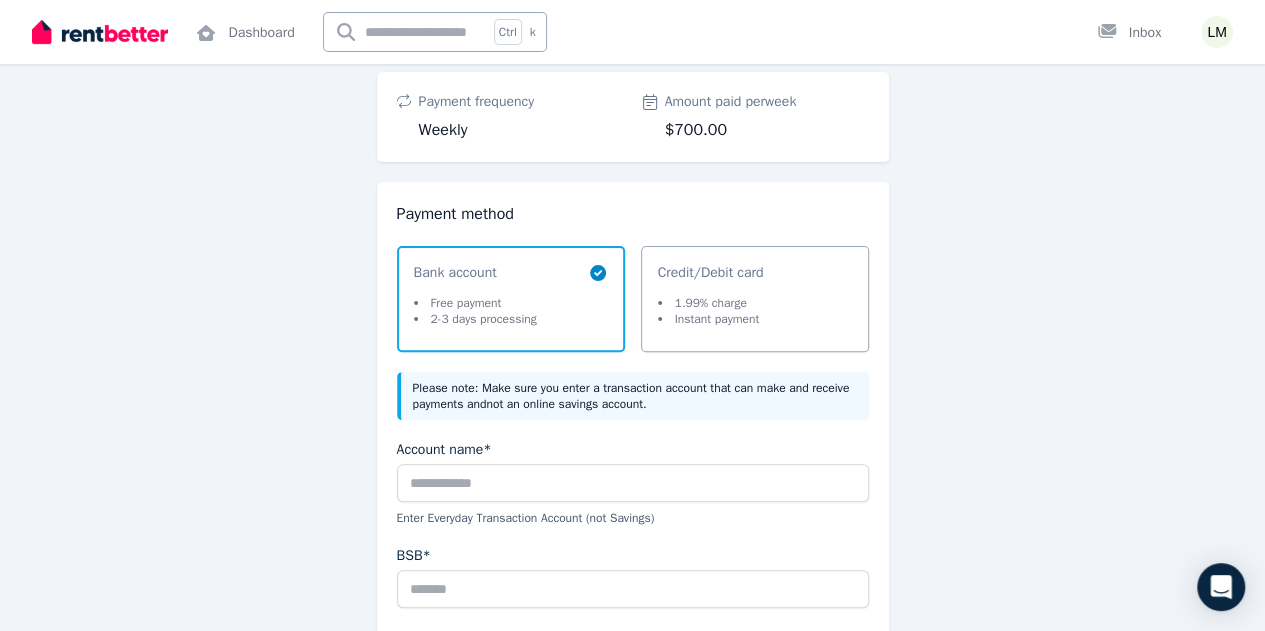 scroll, scrollTop: 126, scrollLeft: 0, axis: vertical 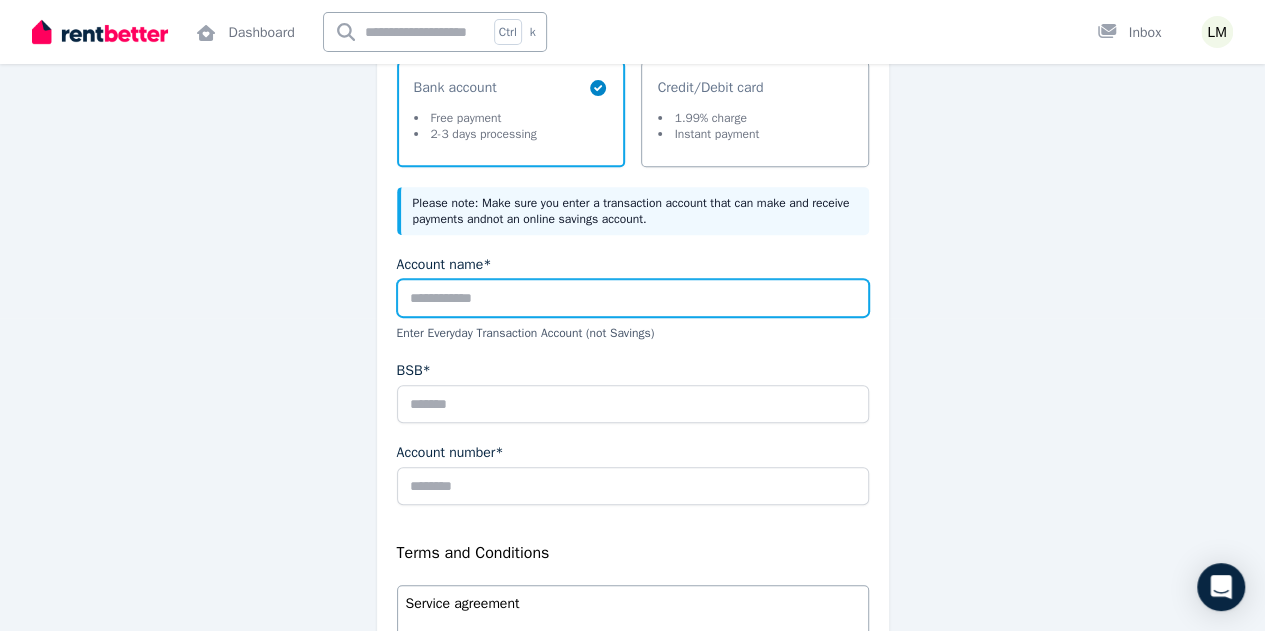 click on "Account name*" at bounding box center [633, 298] 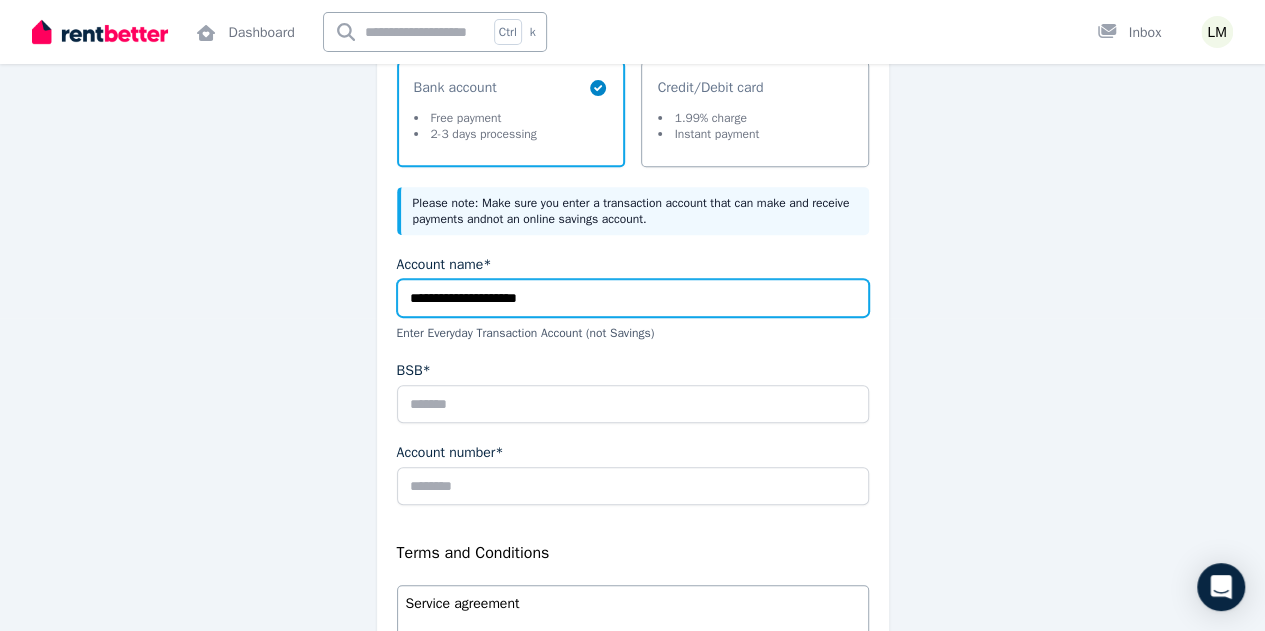 type on "**********" 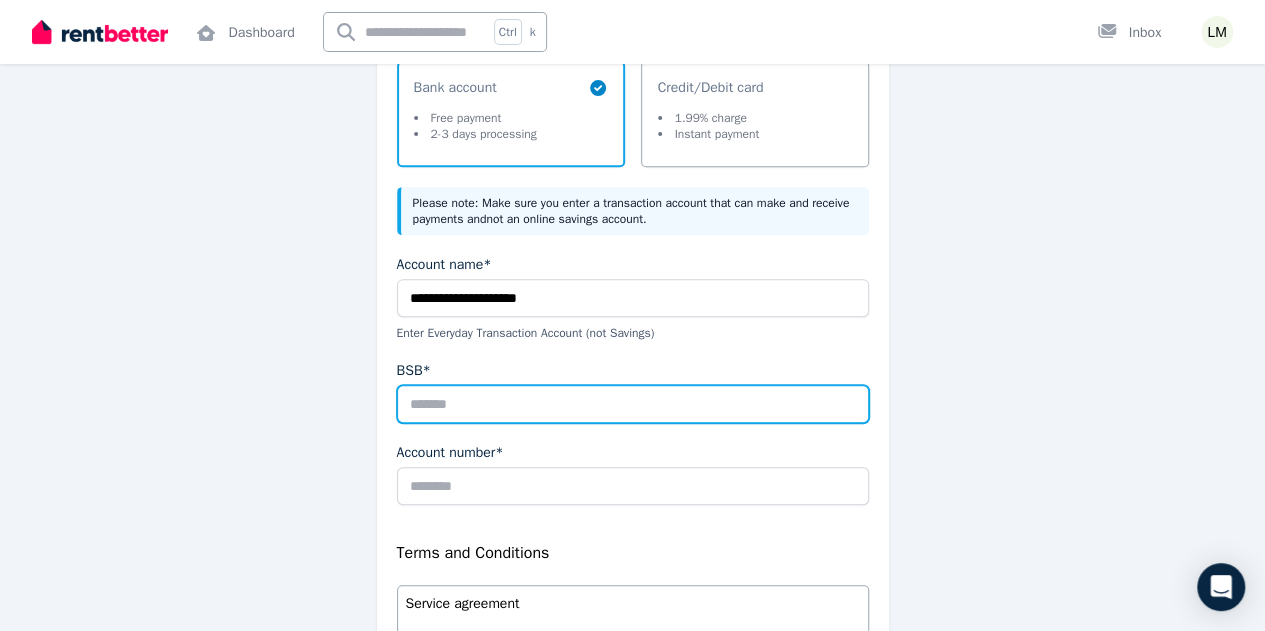 click on "BSB*" at bounding box center (633, 404) 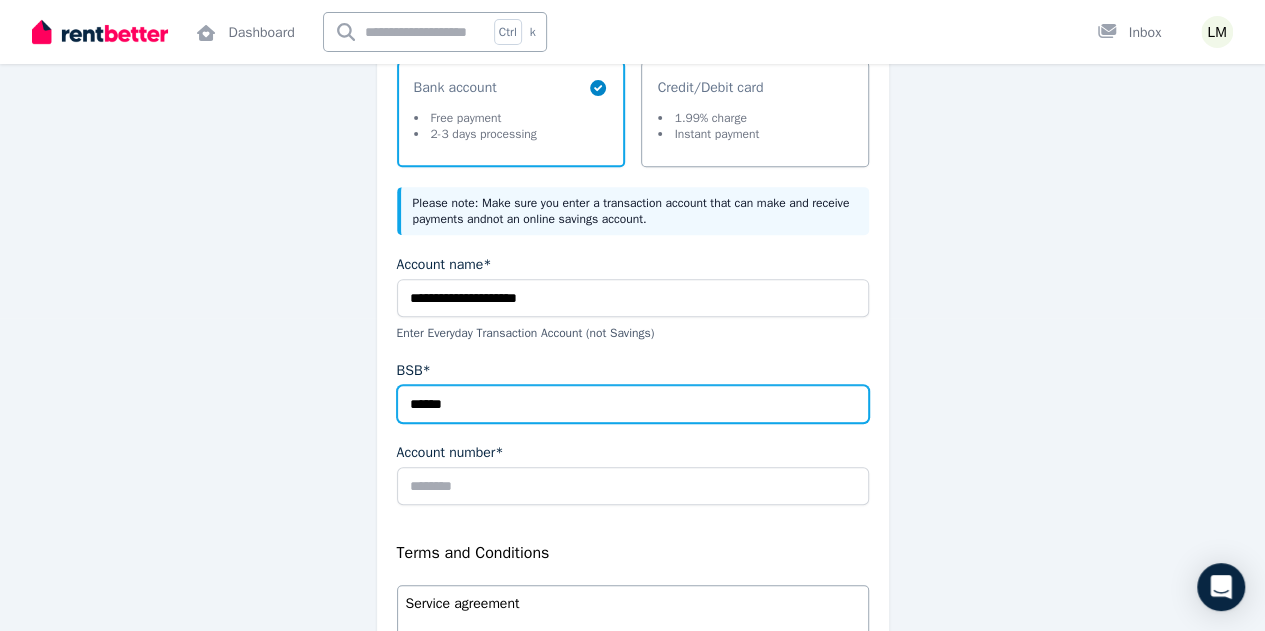 type on "******" 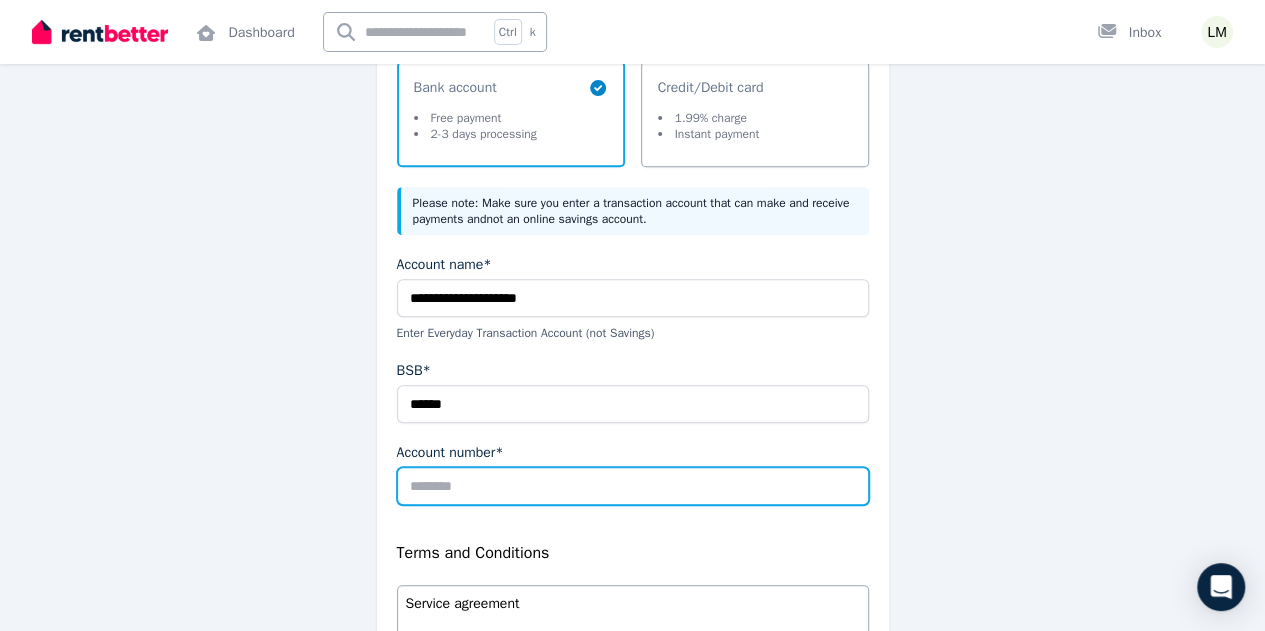 click on "Account number*" at bounding box center (633, 486) 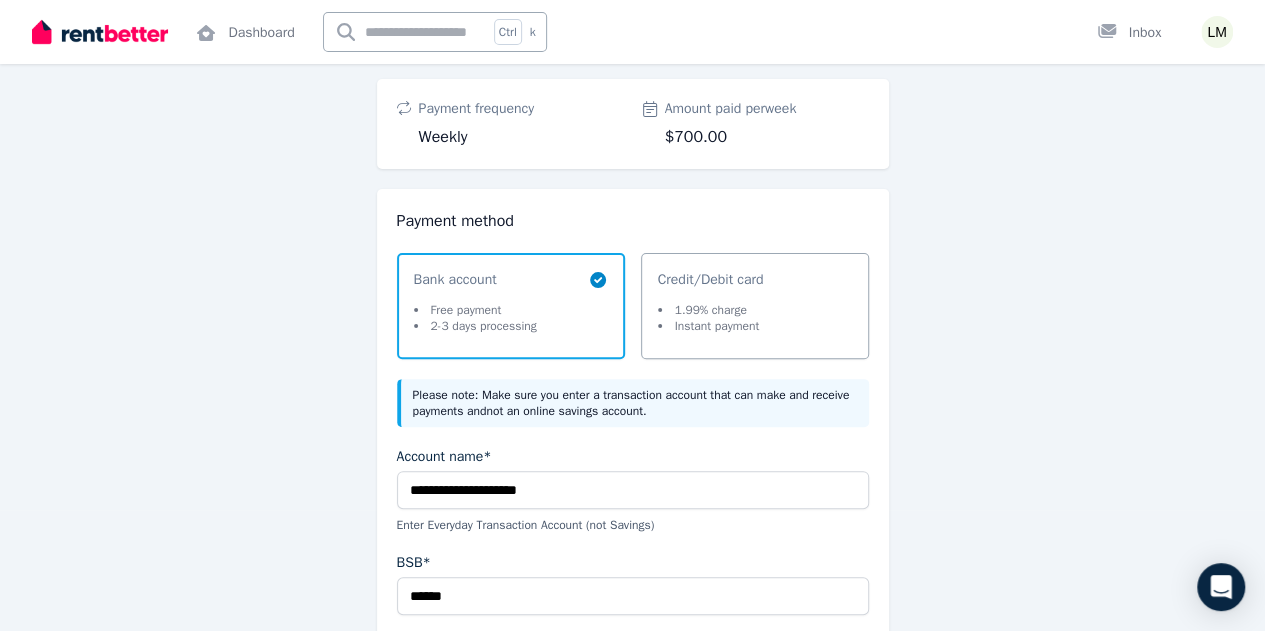 scroll, scrollTop: 9, scrollLeft: 0, axis: vertical 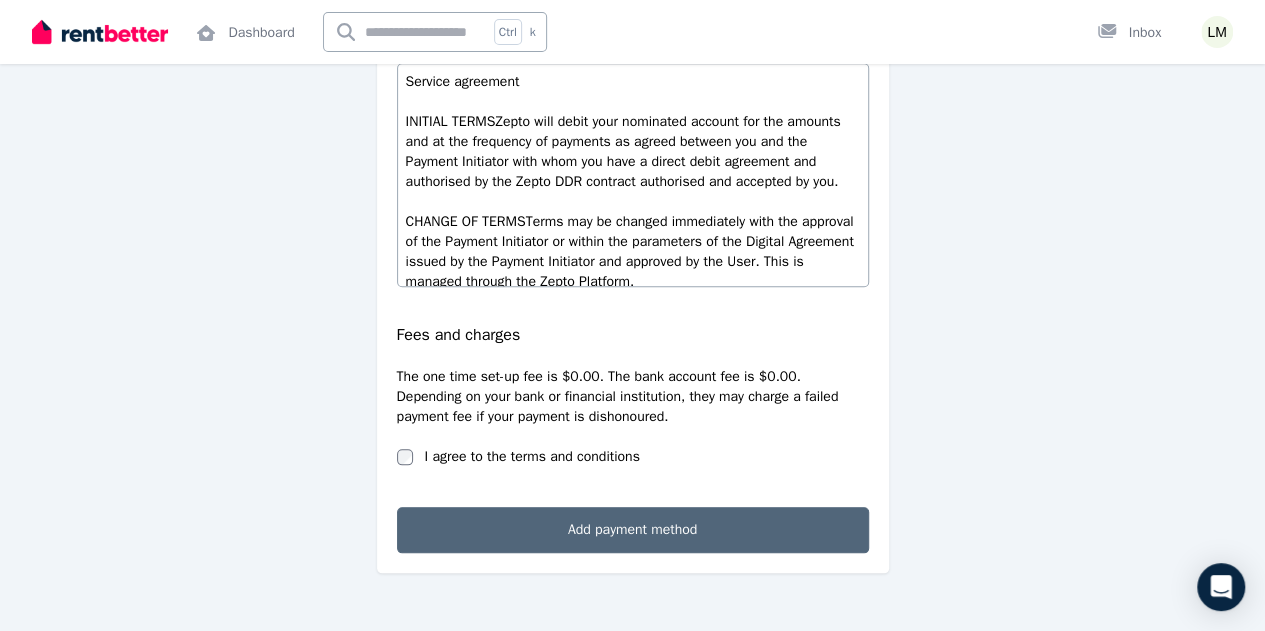 type on "********" 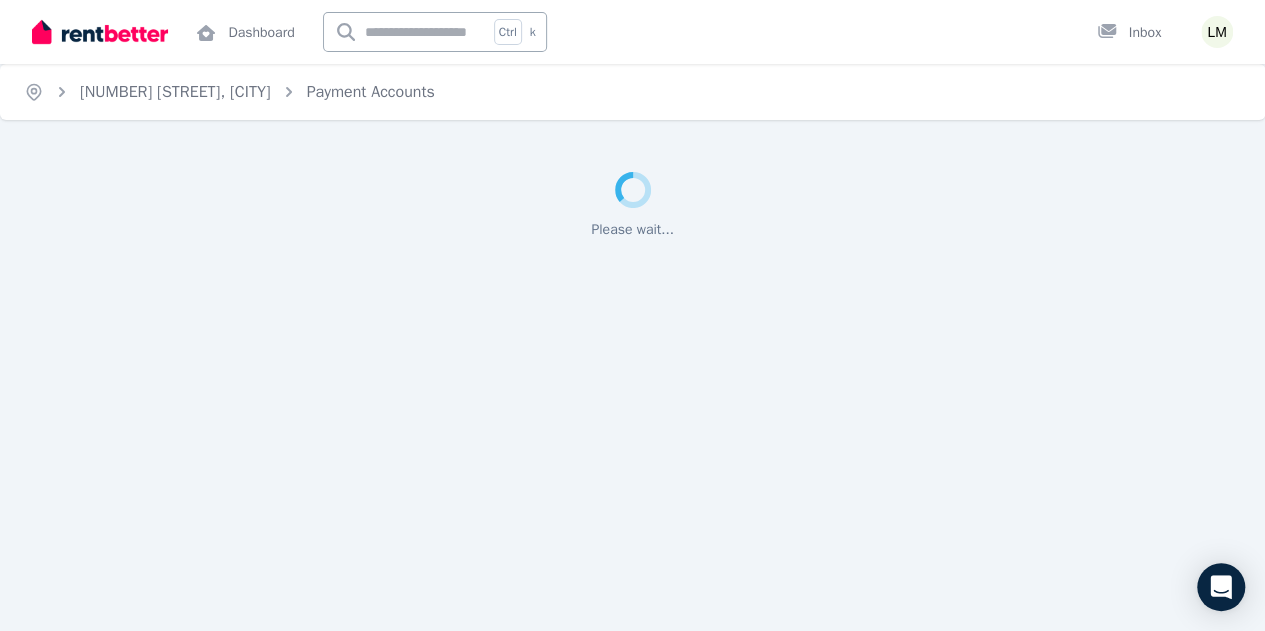 scroll, scrollTop: 0, scrollLeft: 0, axis: both 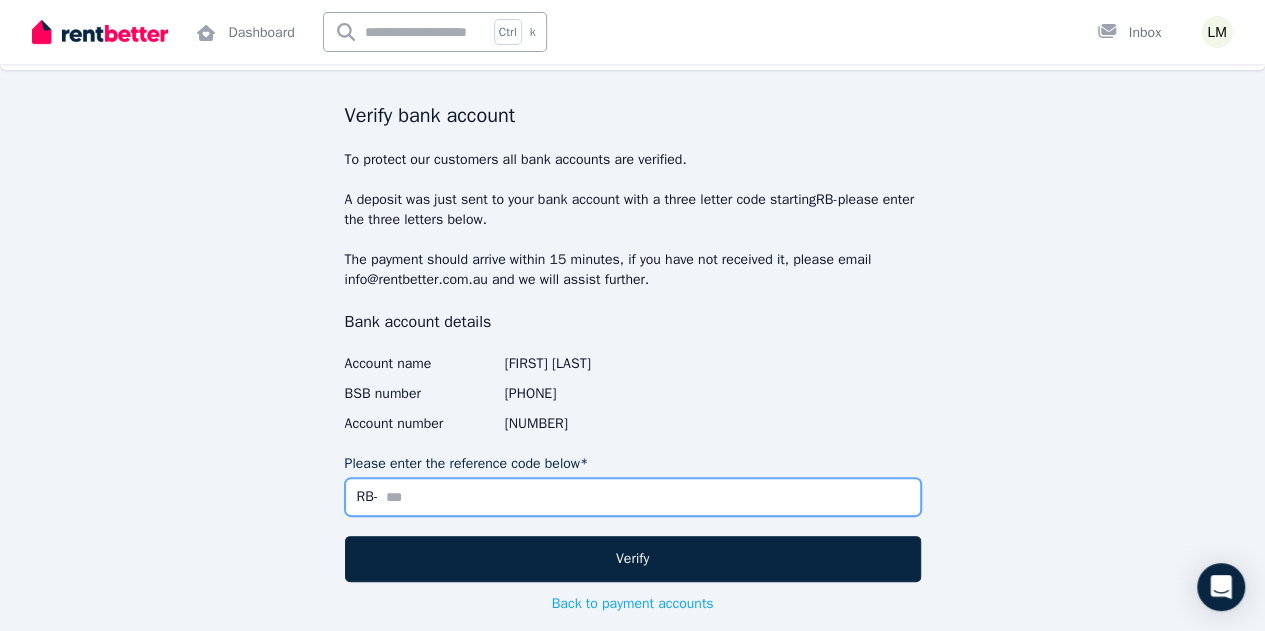 drag, startPoint x: 484, startPoint y: 502, endPoint x: 499, endPoint y: 498, distance: 15.524175 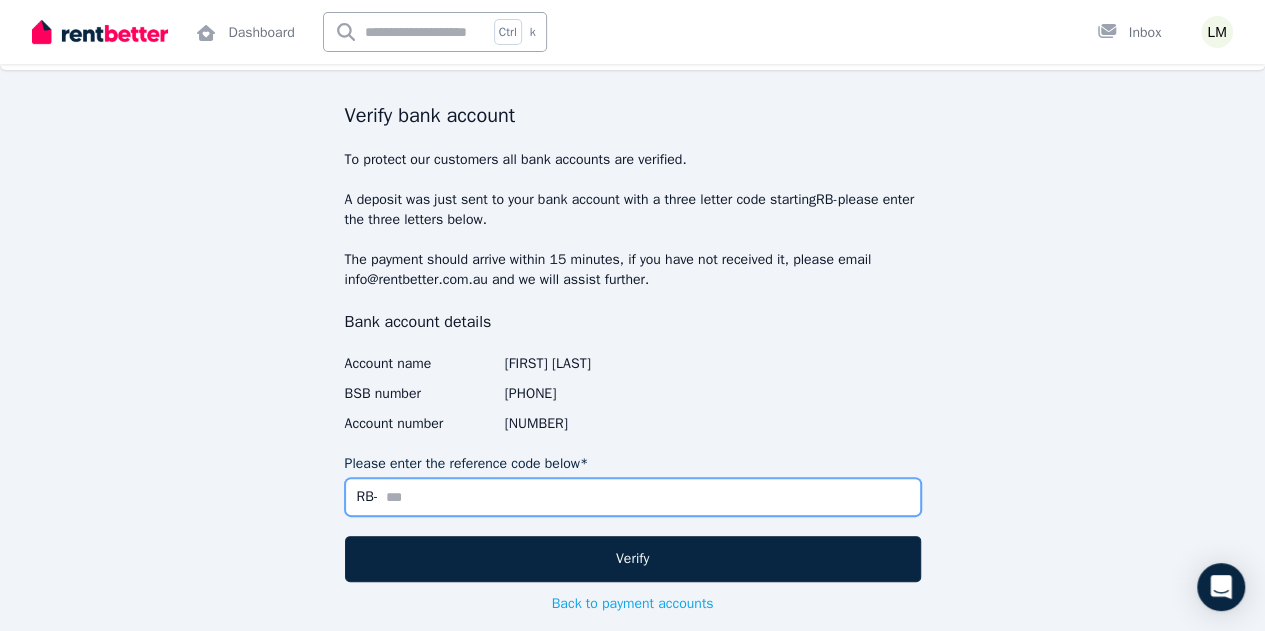 click on "Please enter the reference code below*" at bounding box center [633, 497] 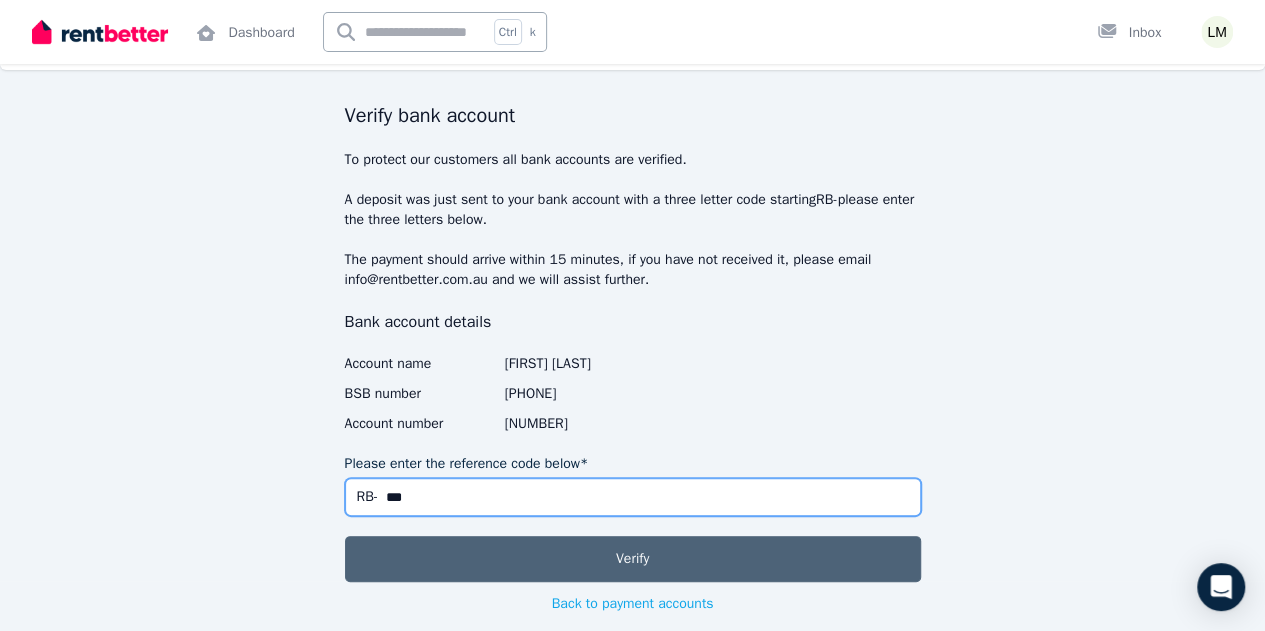 type on "***" 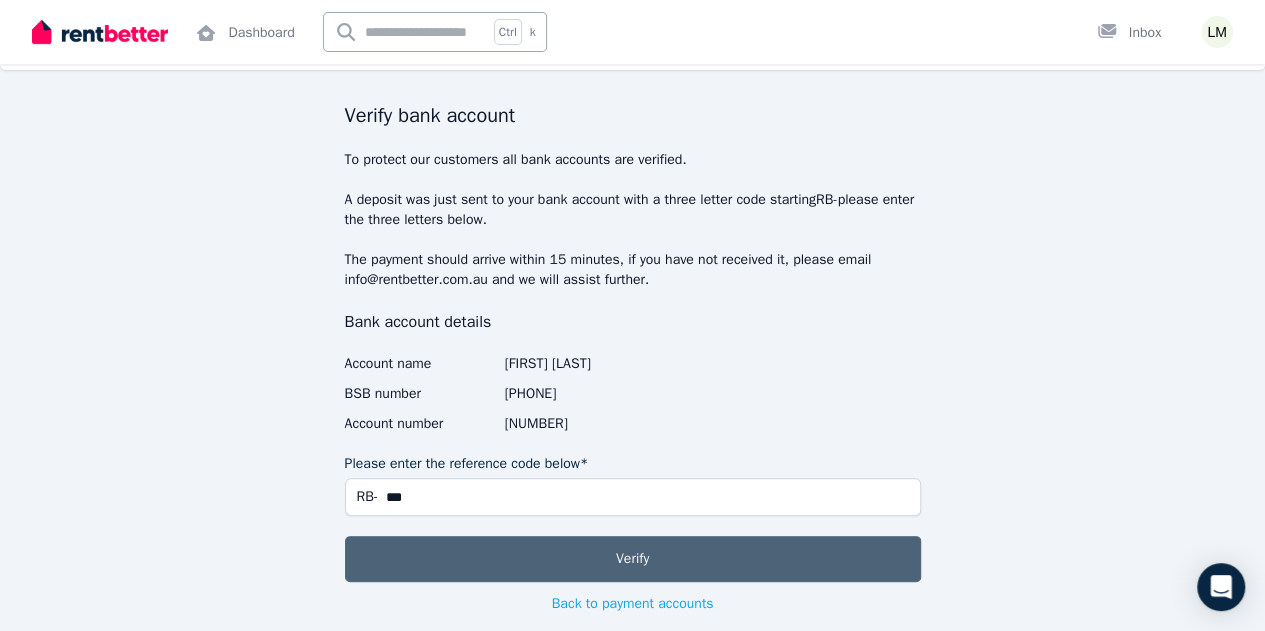 click on "Verify" at bounding box center (633, 559) 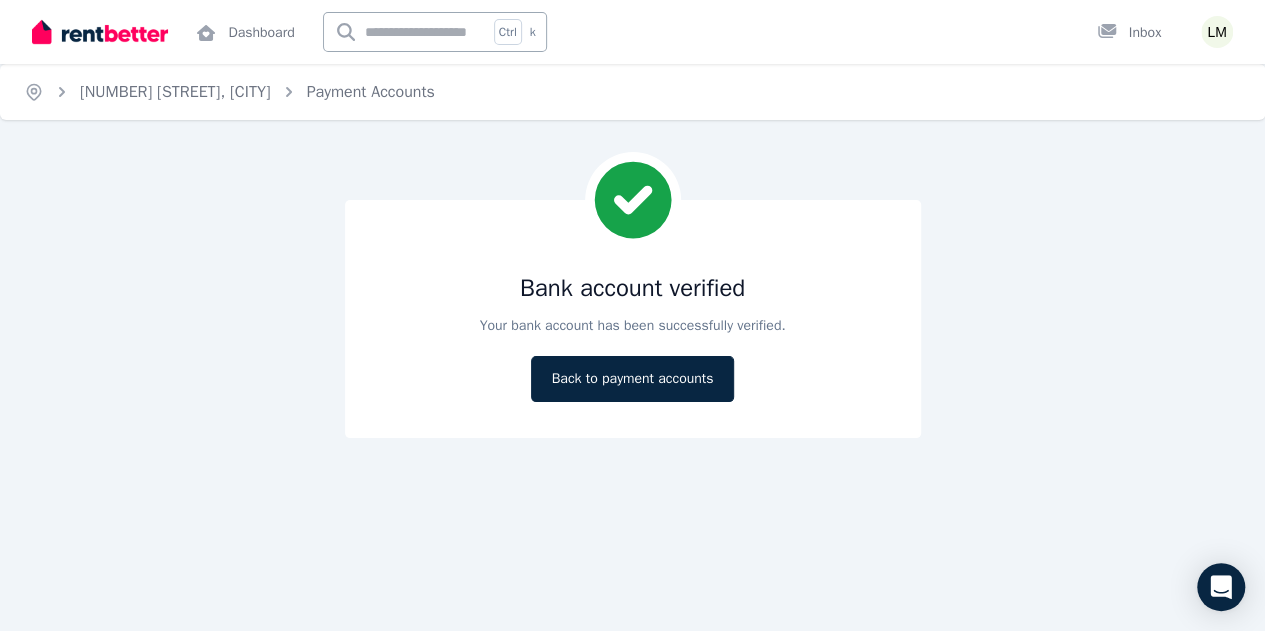 scroll, scrollTop: 0, scrollLeft: 0, axis: both 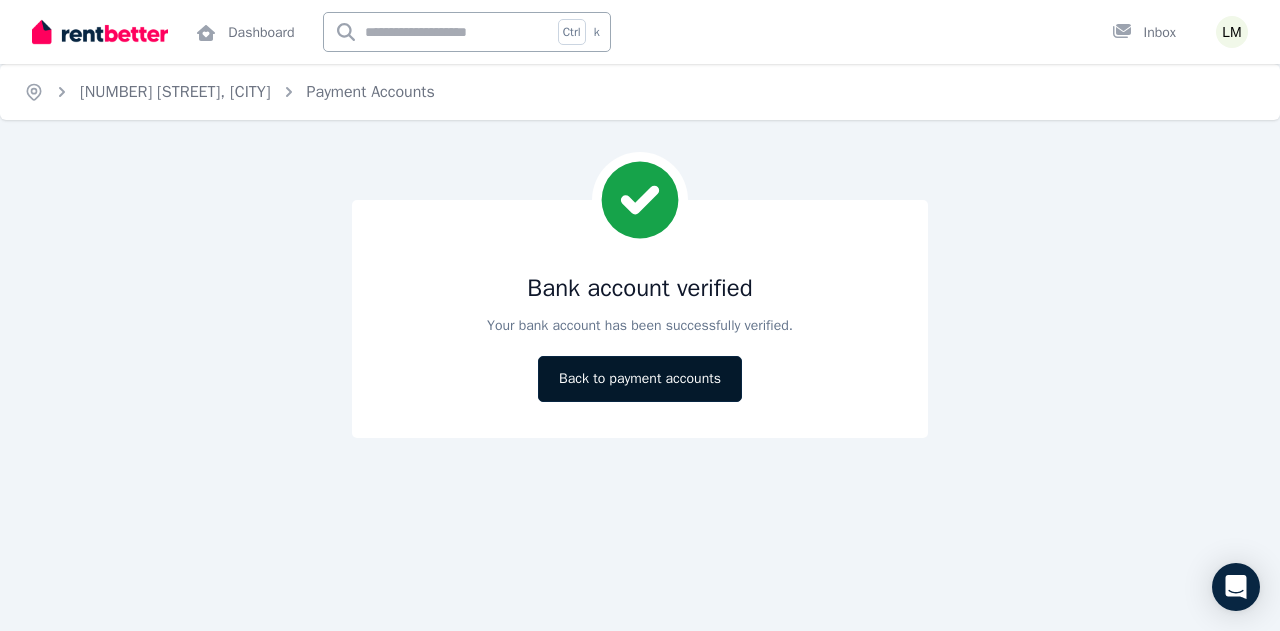 click on "Back to payment accounts" at bounding box center (640, 379) 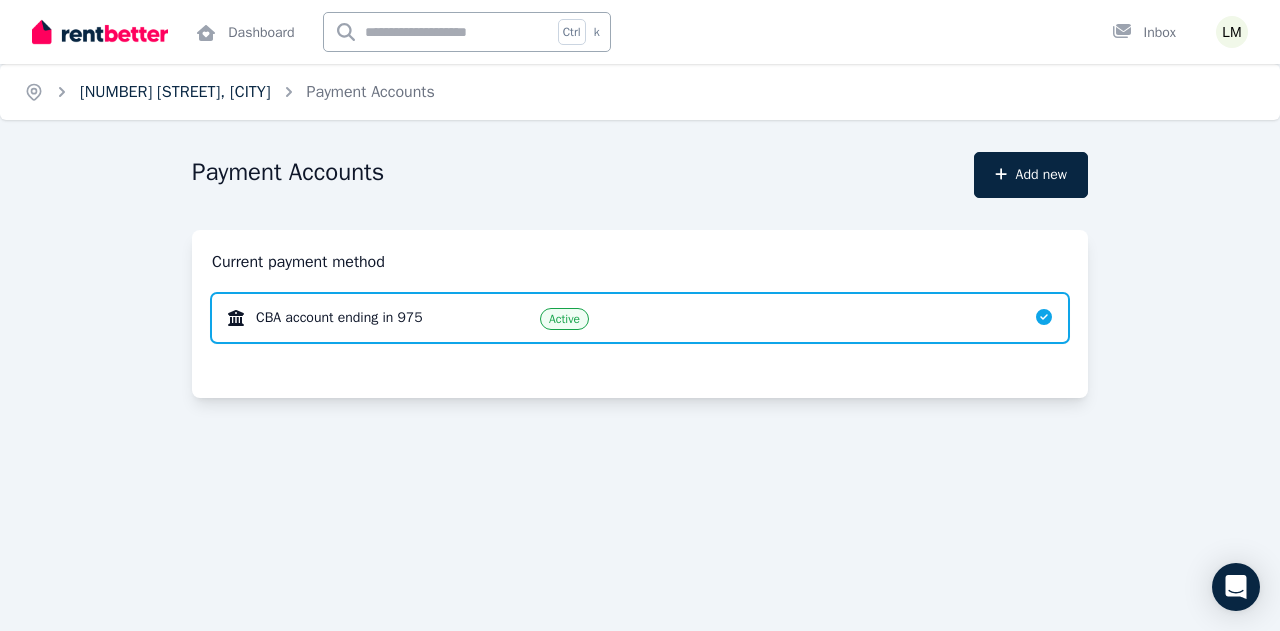 click on "[NUMBER] [STREET], [CITY]" at bounding box center (175, 92) 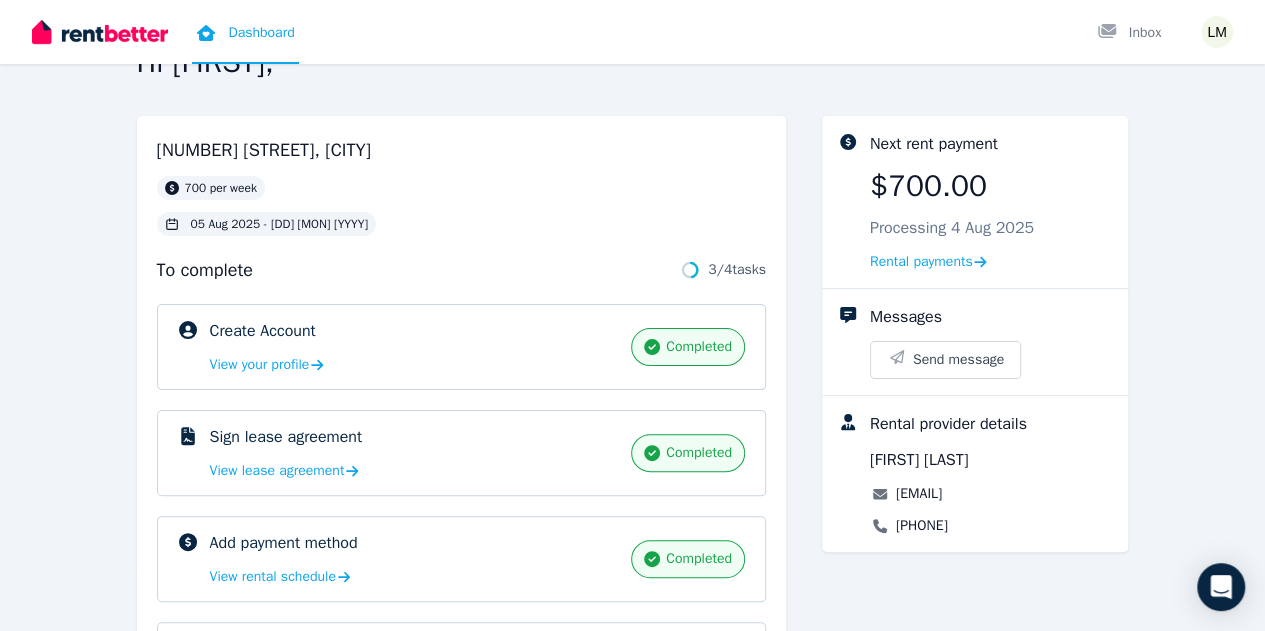 scroll, scrollTop: 231, scrollLeft: 0, axis: vertical 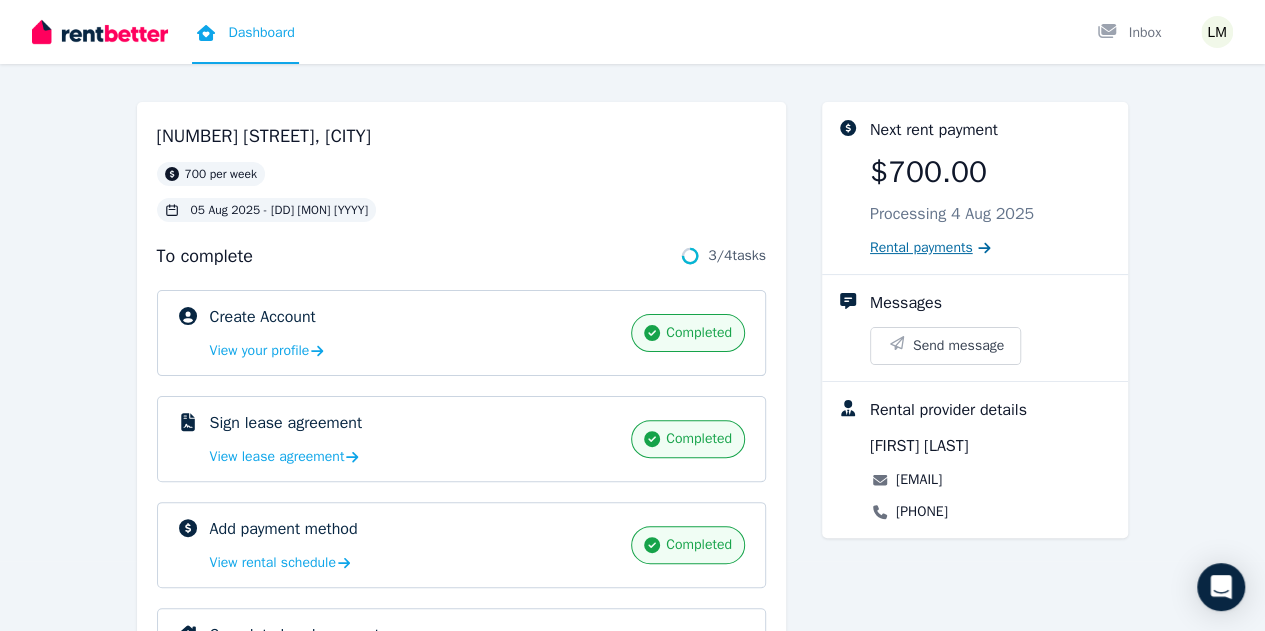 click on "Rental payments" at bounding box center [921, 248] 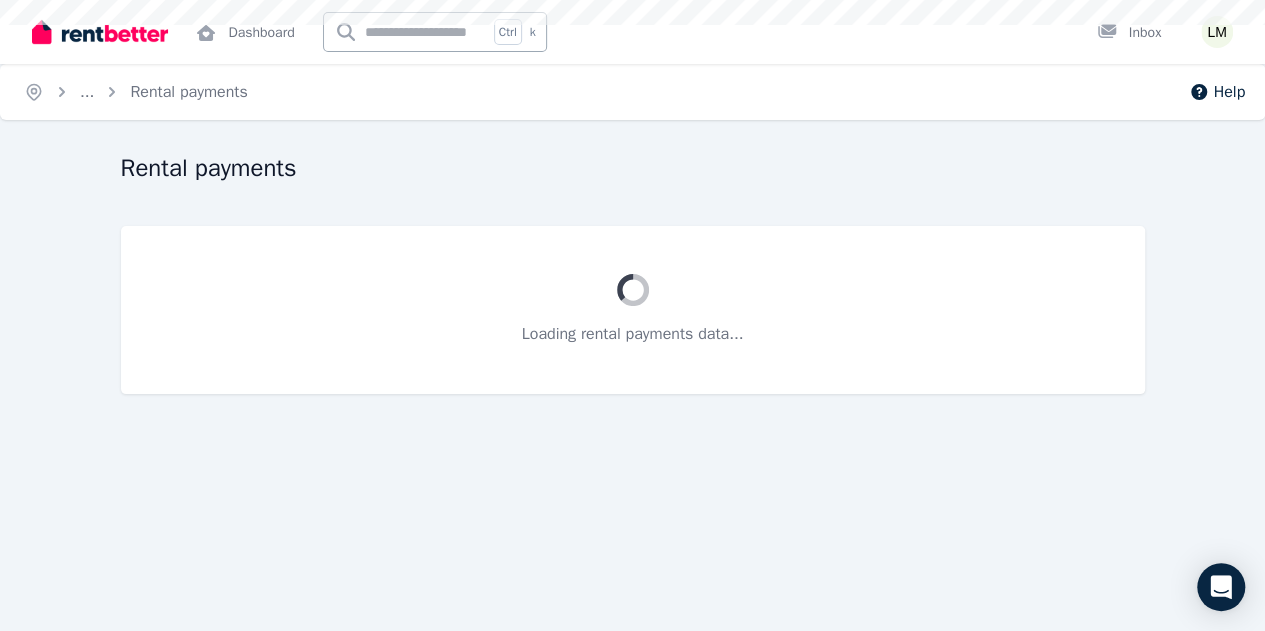 scroll, scrollTop: 0, scrollLeft: 0, axis: both 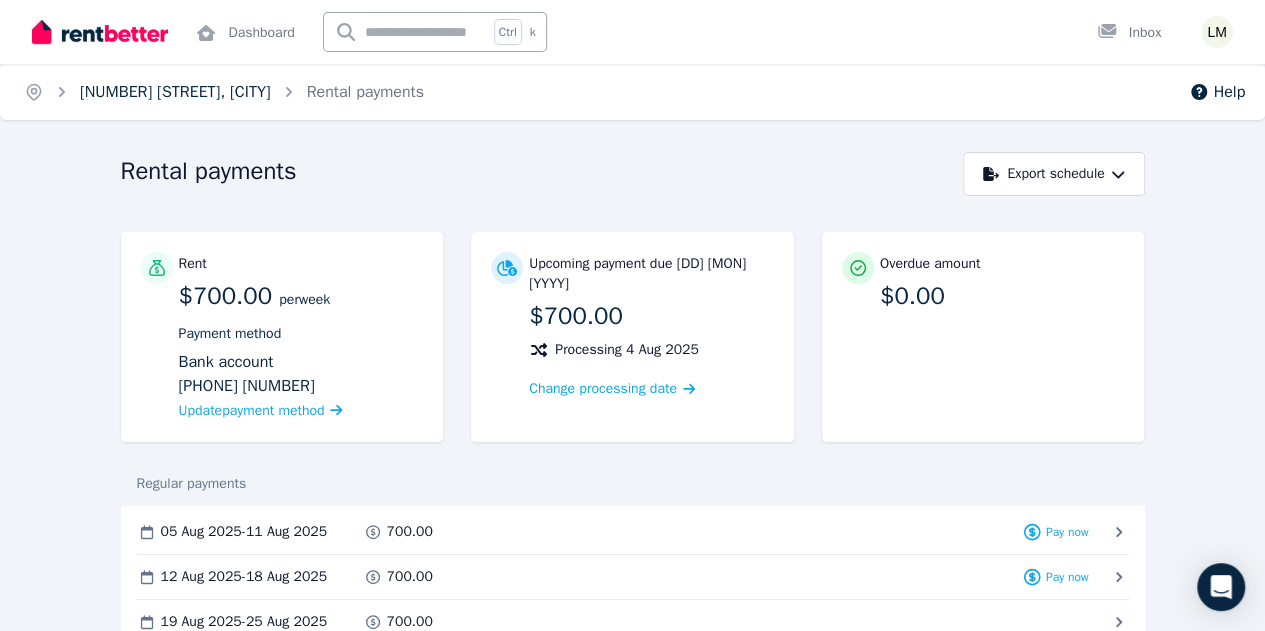 click on "[NUMBER] [STREET], [CITY]" at bounding box center (175, 92) 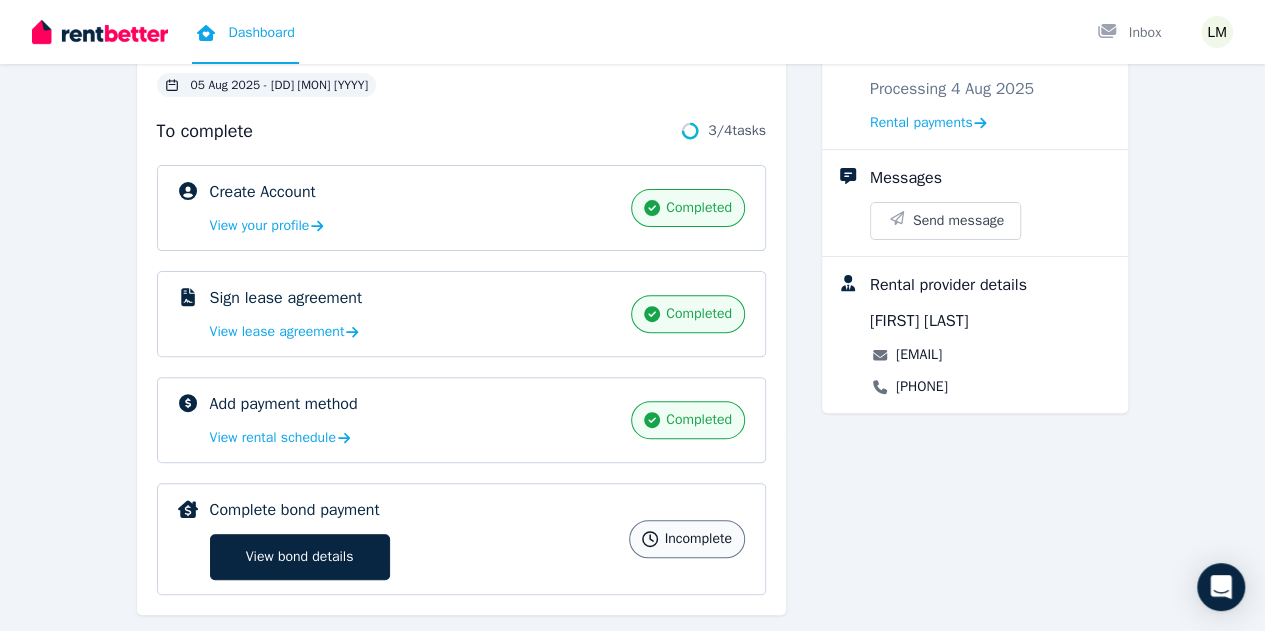 scroll, scrollTop: 231, scrollLeft: 0, axis: vertical 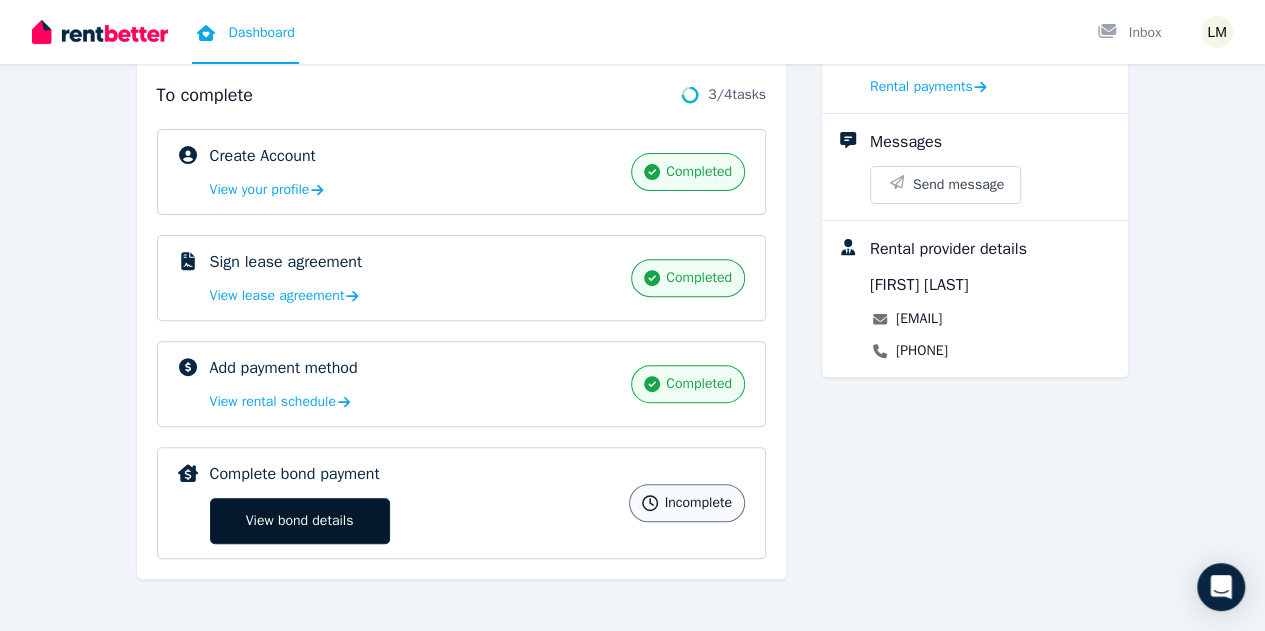 click on "View bond details" at bounding box center [300, 521] 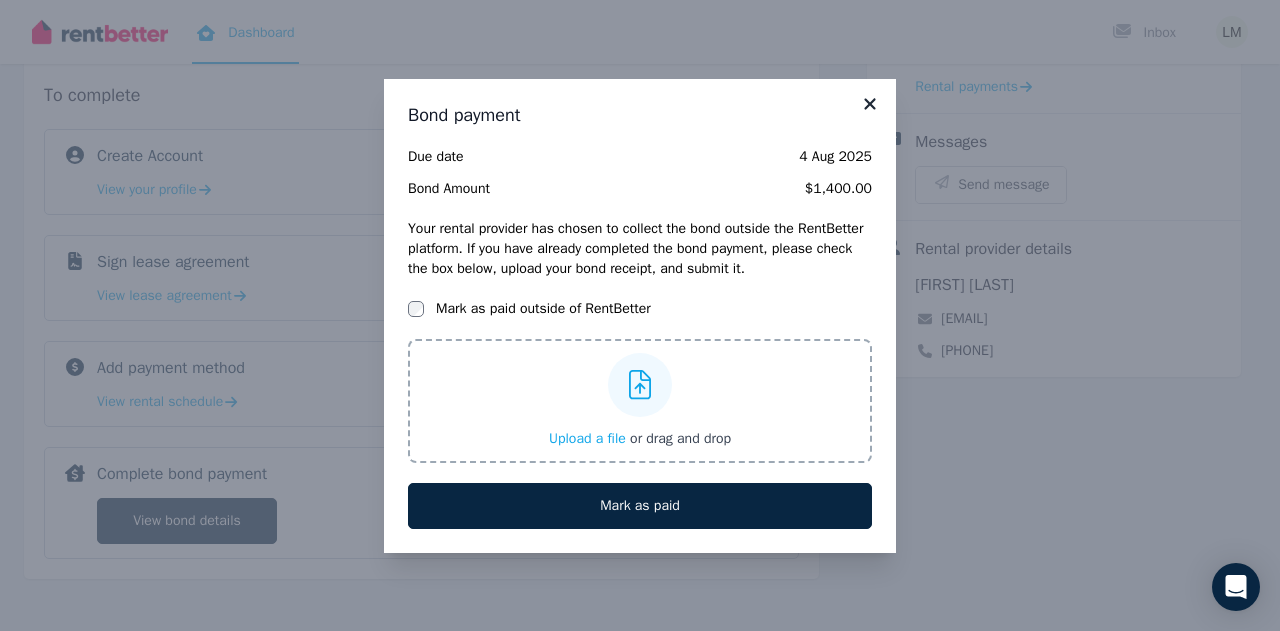 click 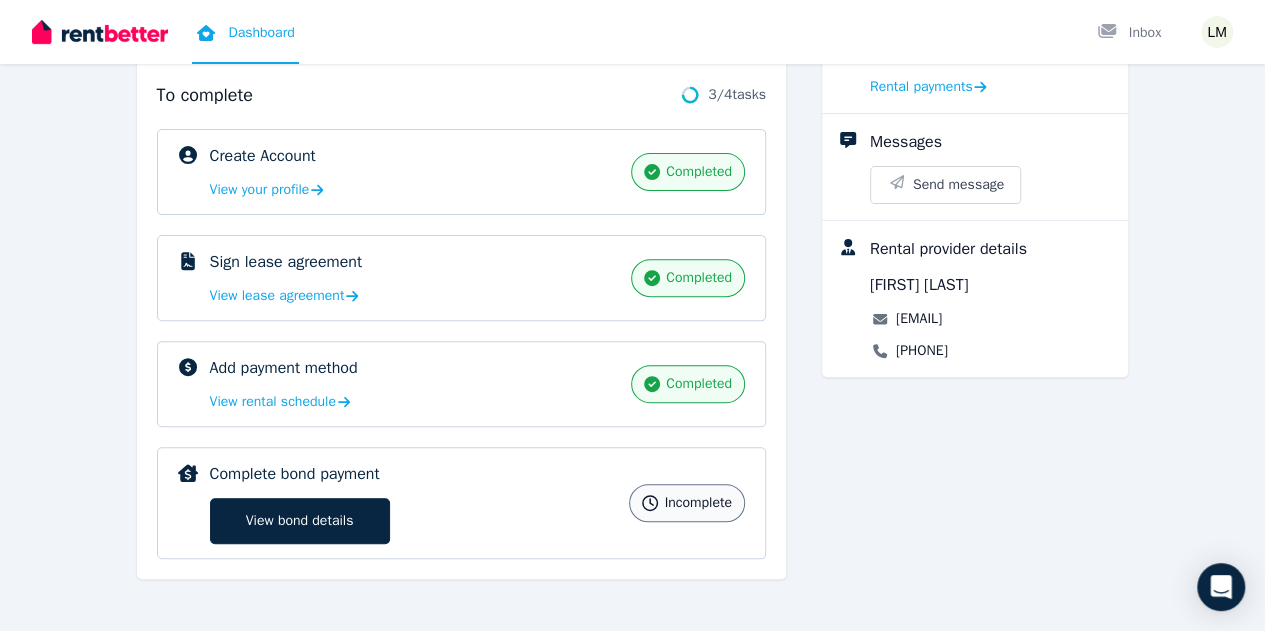 click on "incomplete" at bounding box center [697, 503] 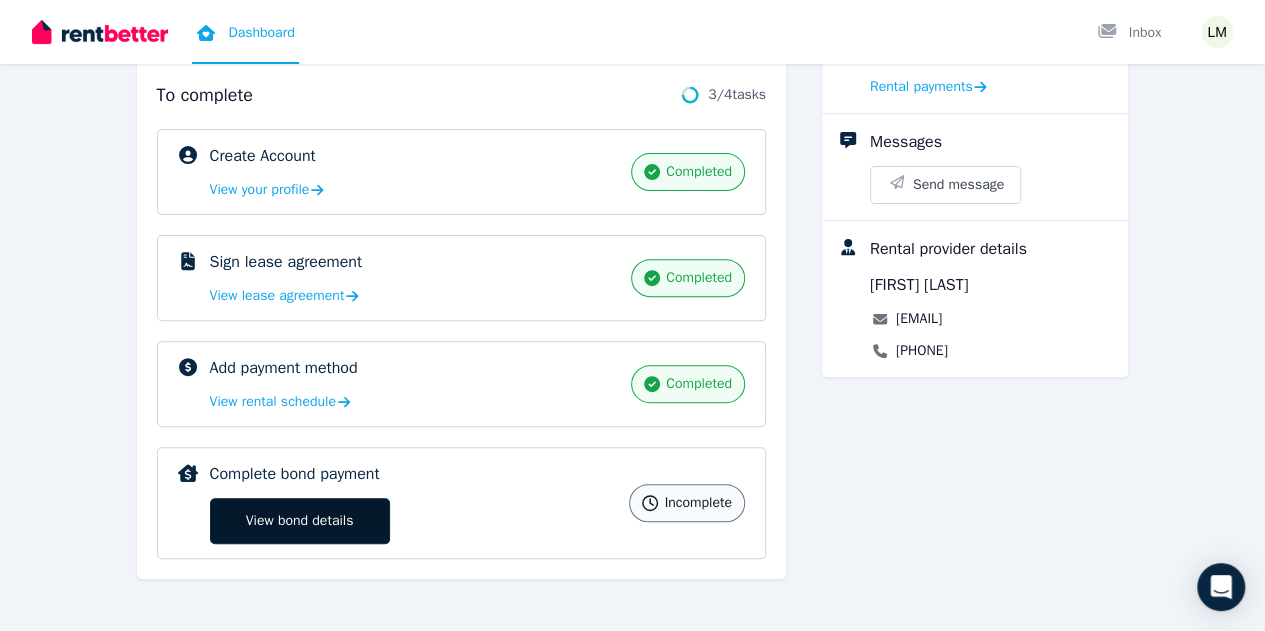 click on "View bond details" at bounding box center [300, 521] 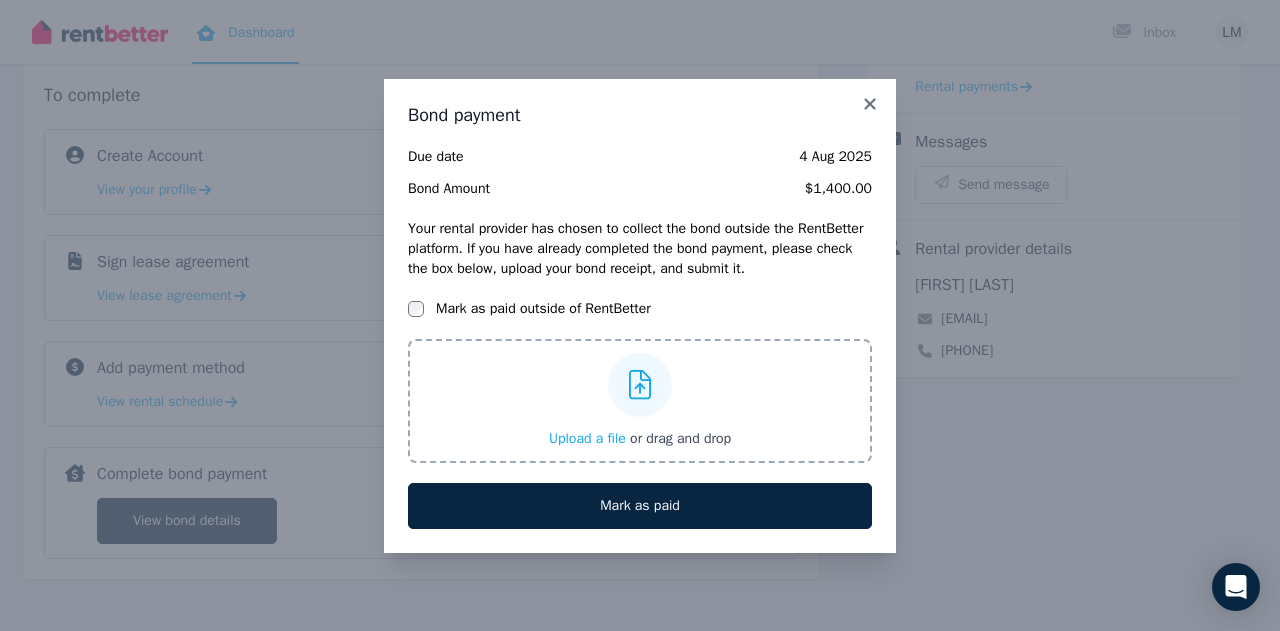 click on "Bond payment Due date 4 Aug 2025 Bond Amount $1,400.00 Your rental provider has chosen to collect the bond outside the RentBetter platform. If you have already completed the bond payment, please check the box below, upload your bond receipt, and submit it. Mark as paid outside of RentBetter Upload a file   or drag and drop Mark as paid" at bounding box center [640, 315] 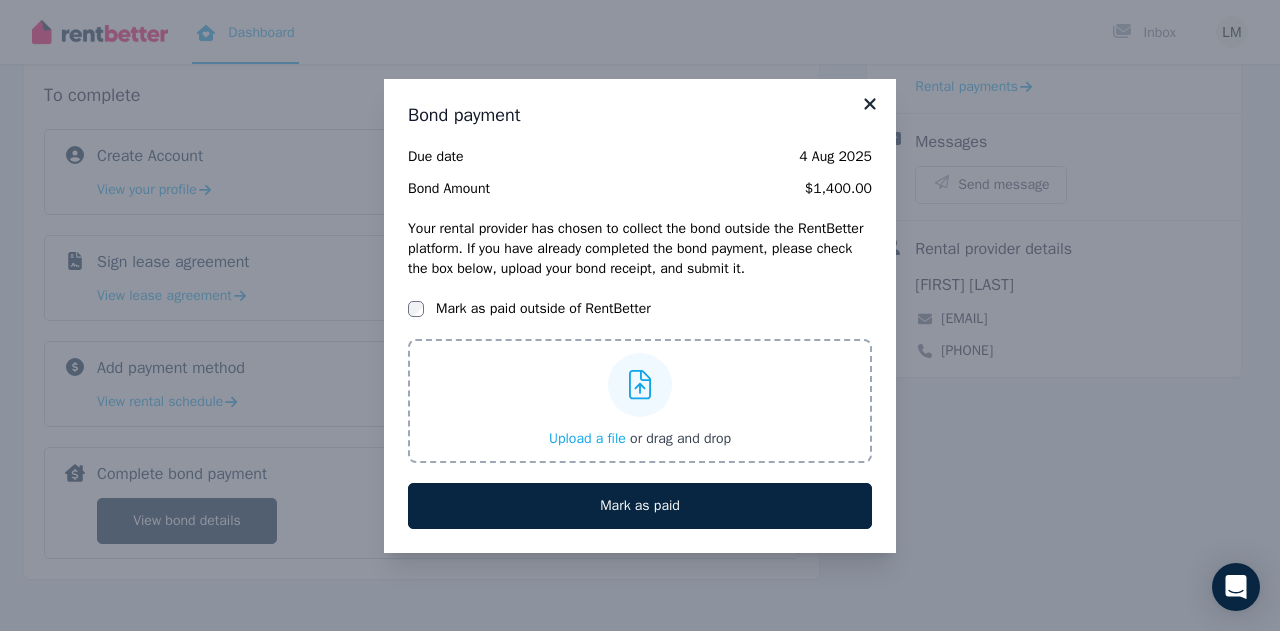 click 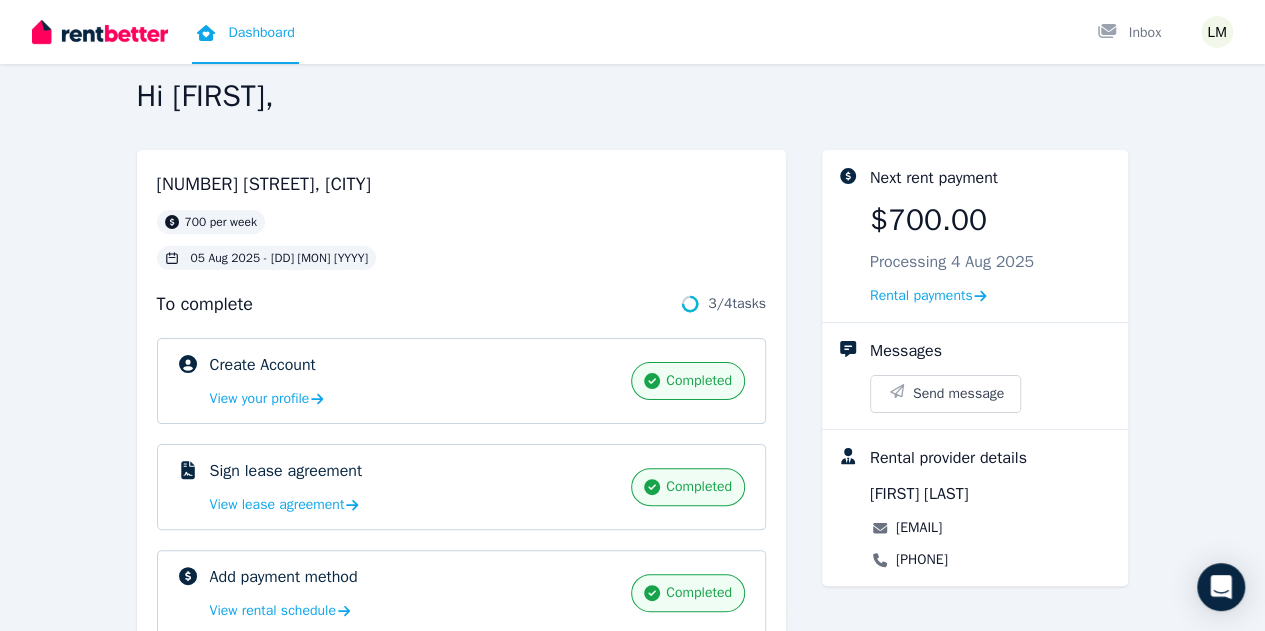 scroll, scrollTop: 0, scrollLeft: 0, axis: both 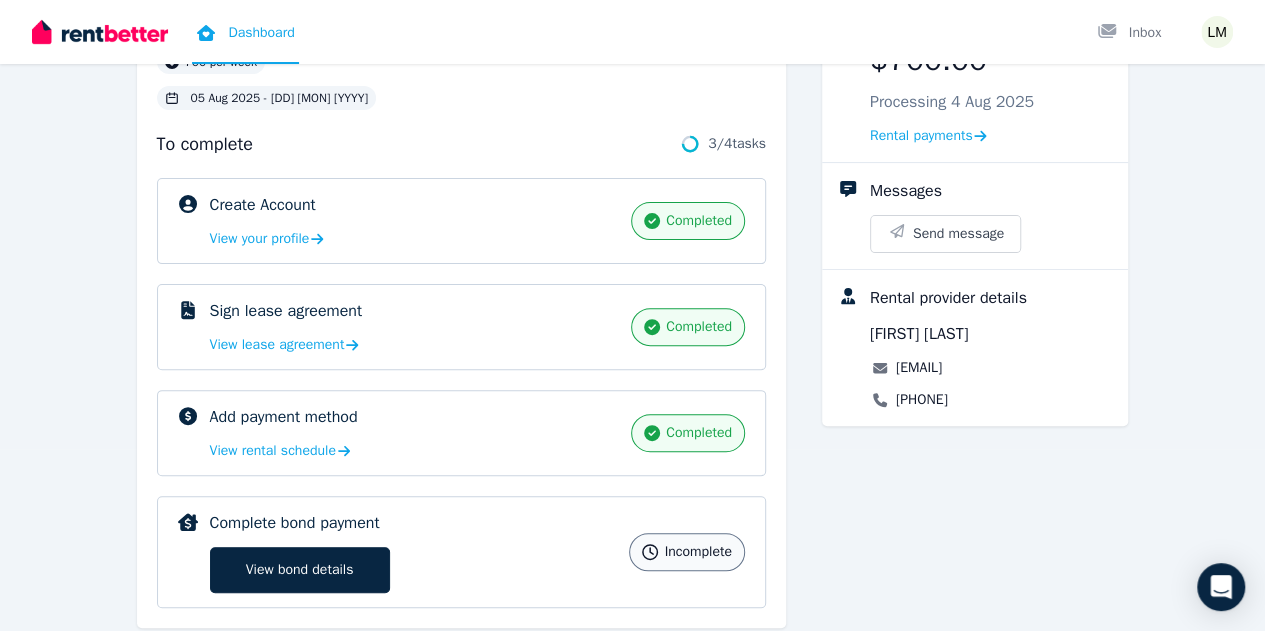 click on "Add payment method completed View rental schedule" at bounding box center [415, 433] 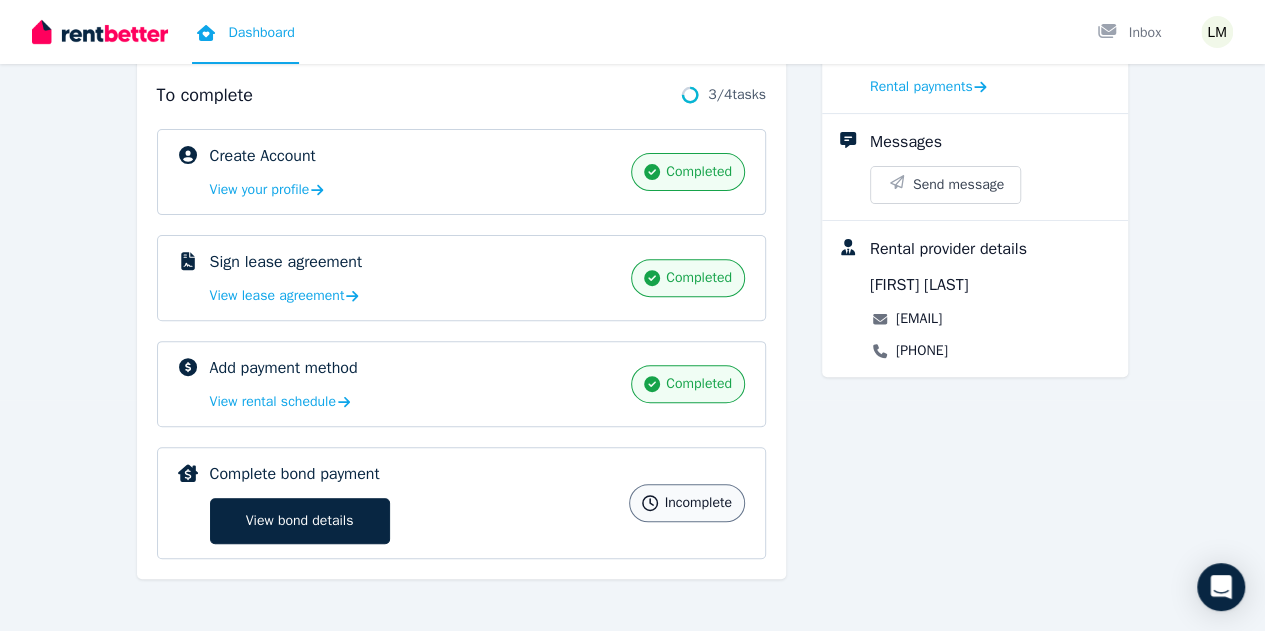 scroll, scrollTop: 0, scrollLeft: 0, axis: both 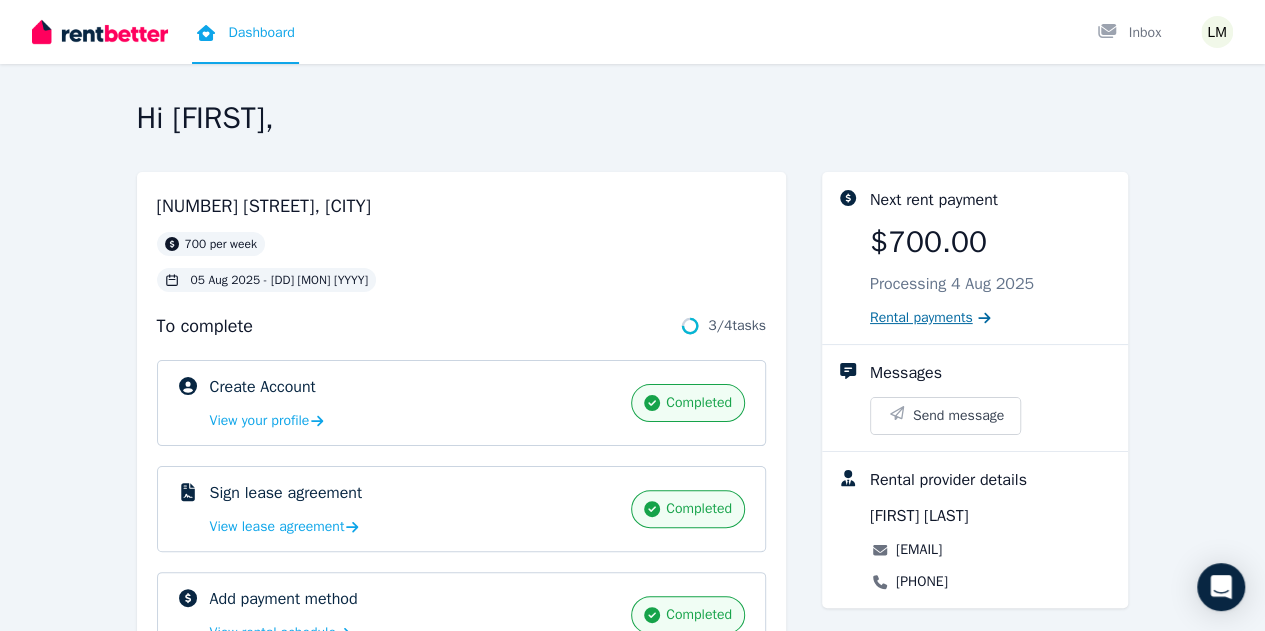 click on "Rental payments" at bounding box center (921, 318) 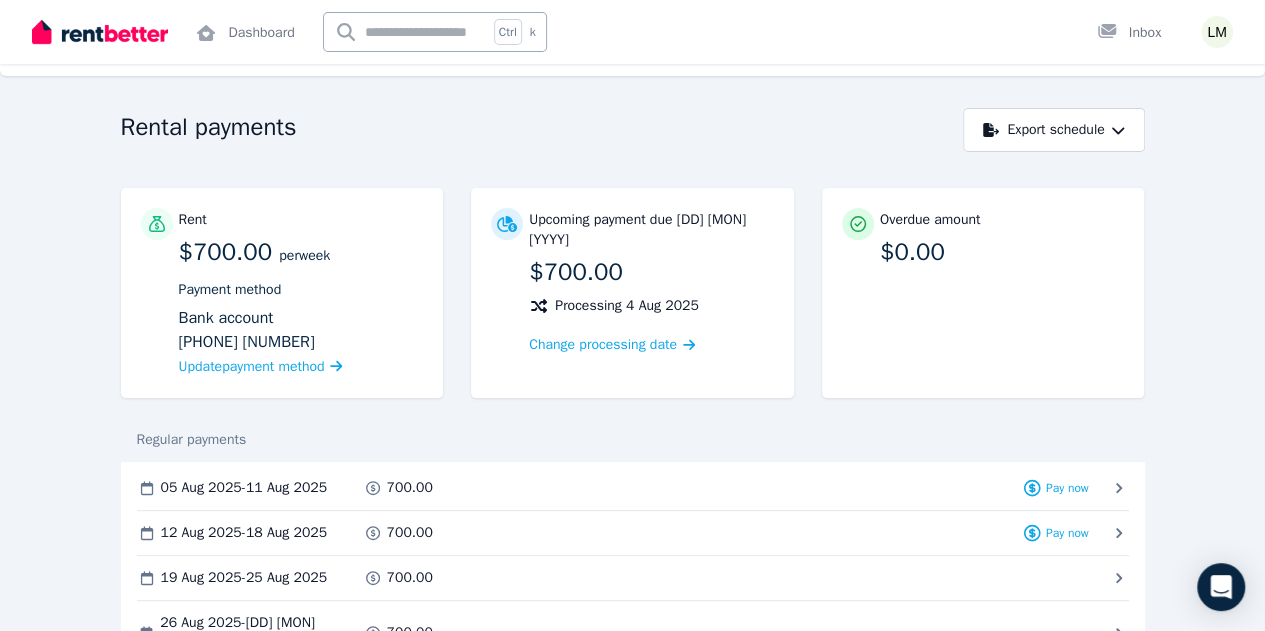 scroll, scrollTop: 0, scrollLeft: 0, axis: both 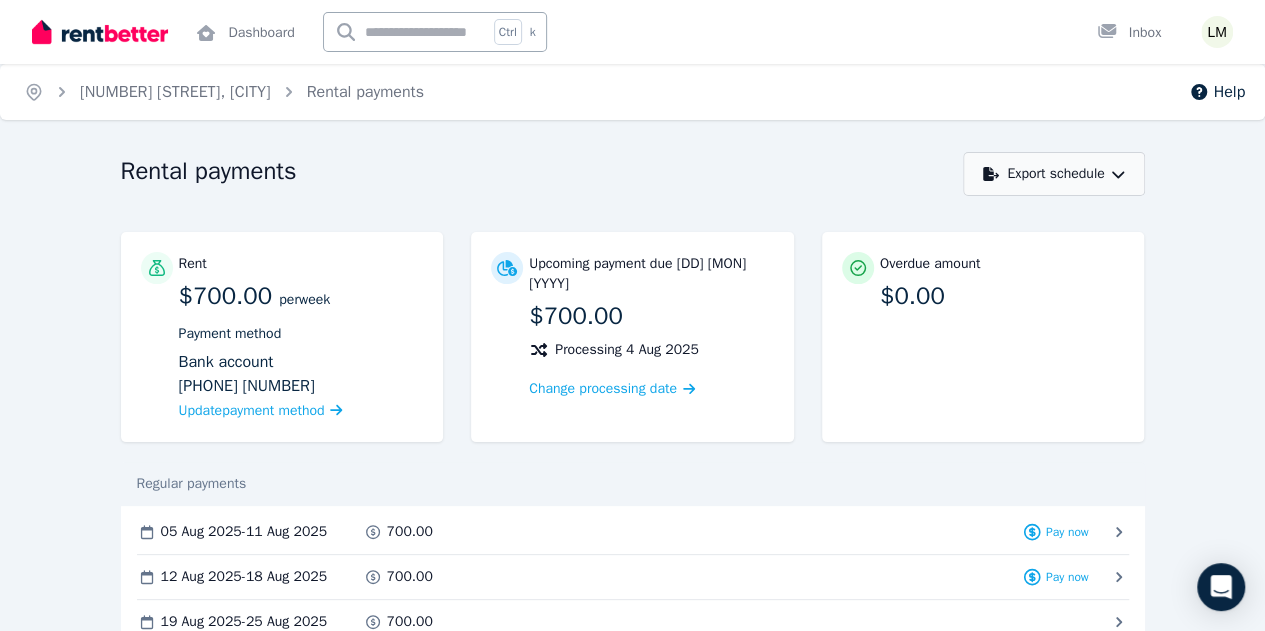 click on "Export schedule" at bounding box center [1053, 174] 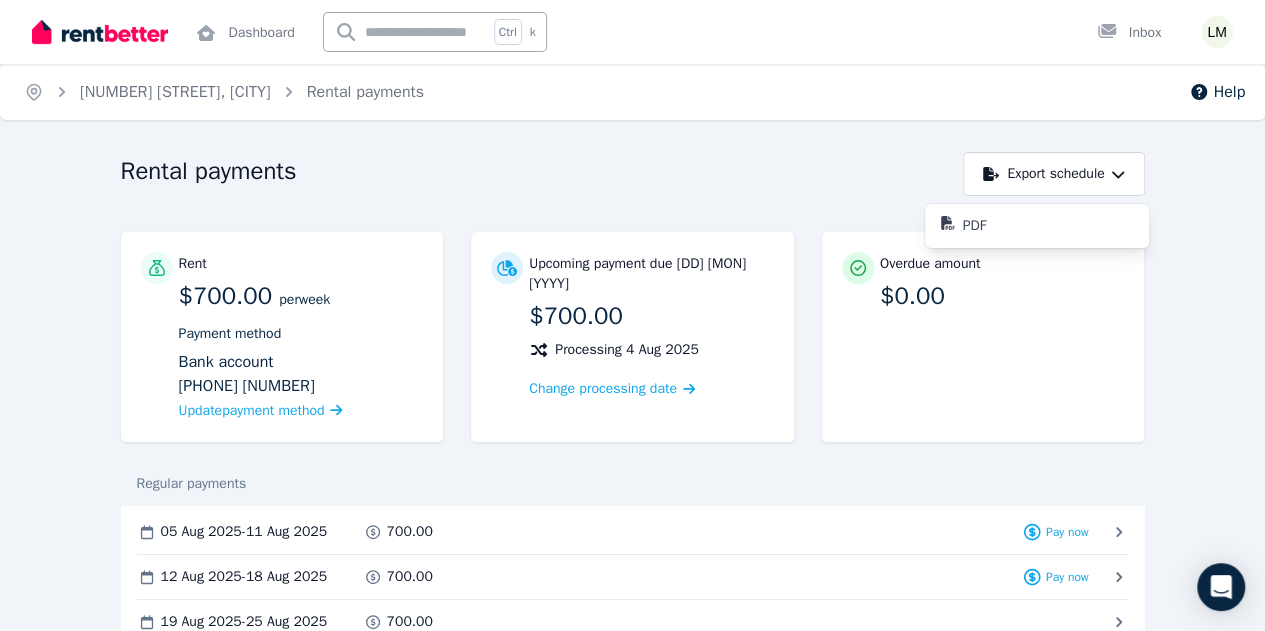 click on "Rental payments" at bounding box center (537, 174) 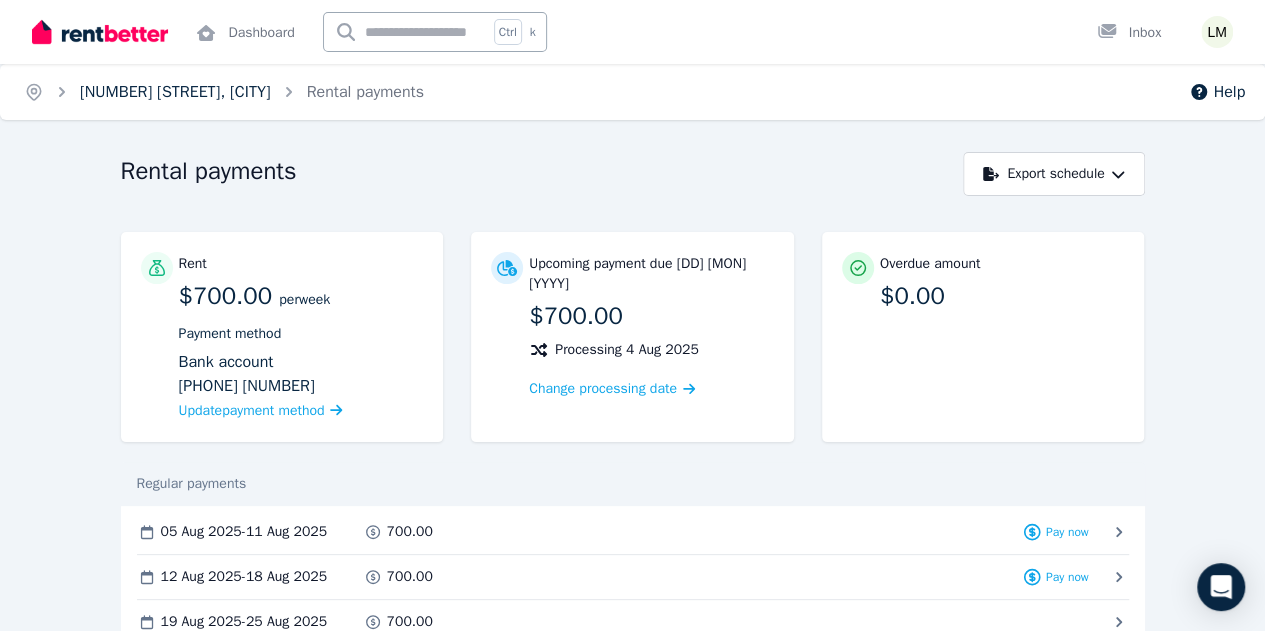 click on "[NUMBER] [STREET], [CITY]" at bounding box center [175, 92] 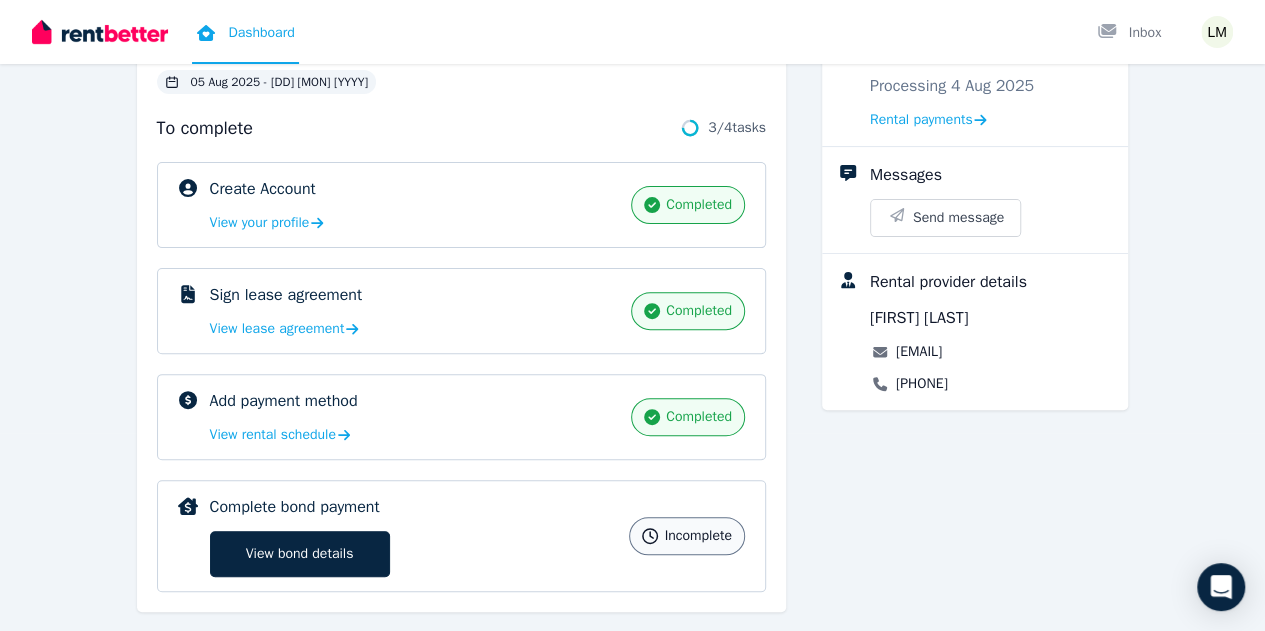 scroll, scrollTop: 209, scrollLeft: 0, axis: vertical 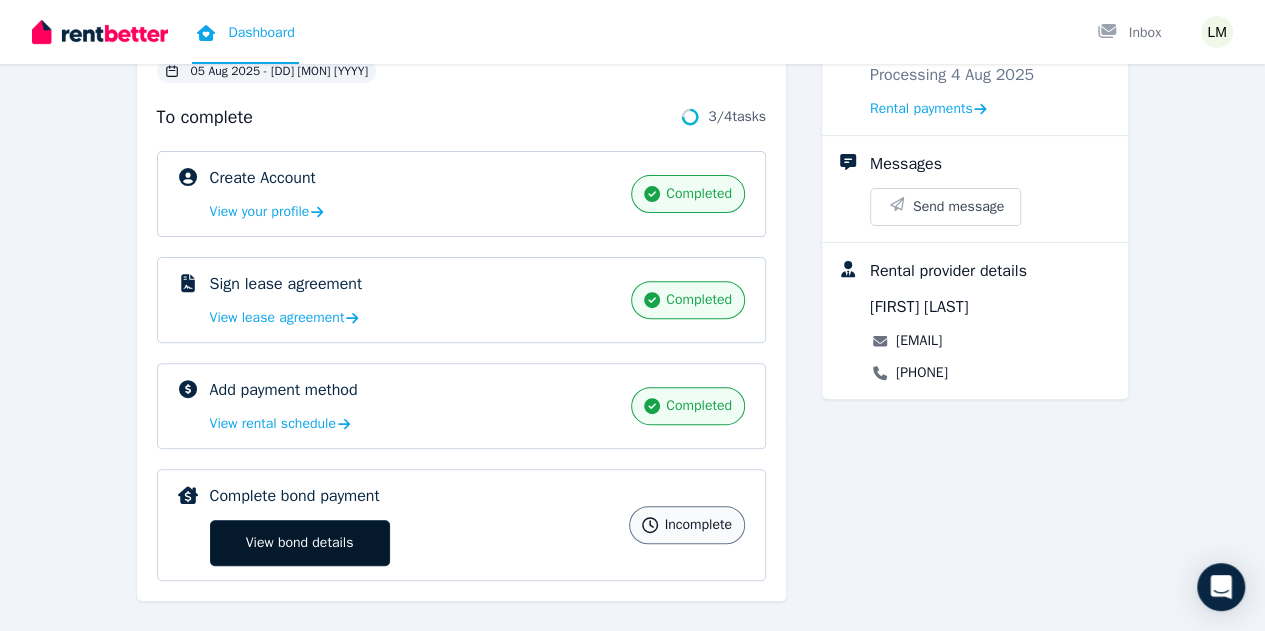 click on "View bond details" at bounding box center [300, 543] 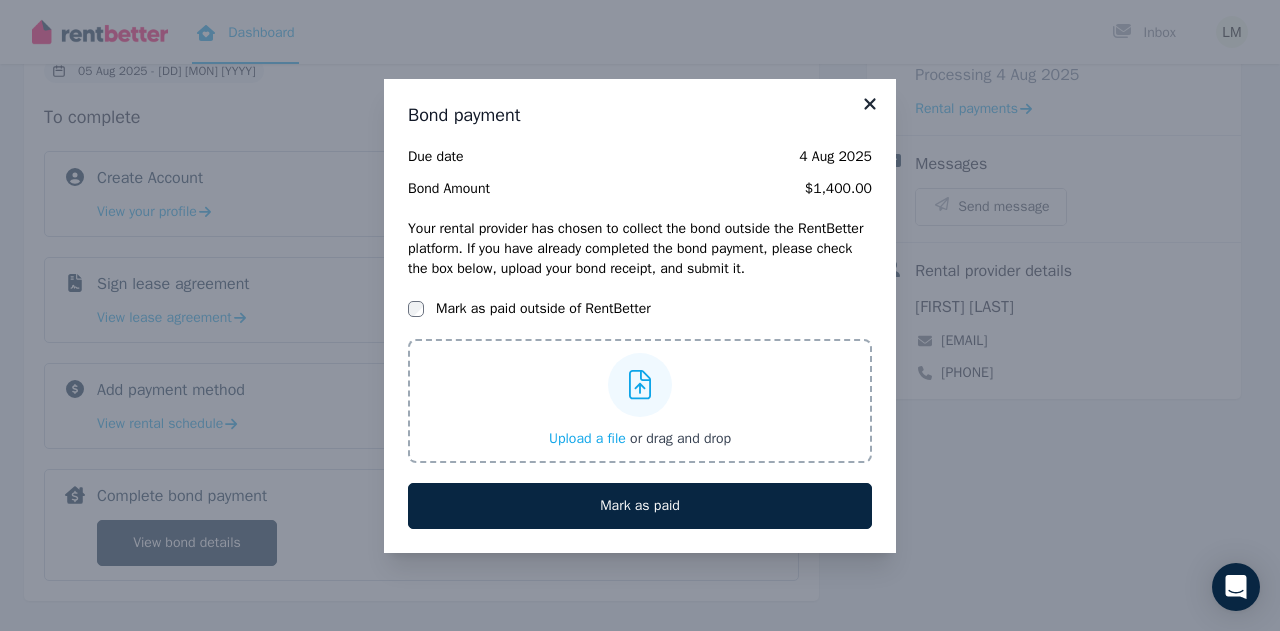 click 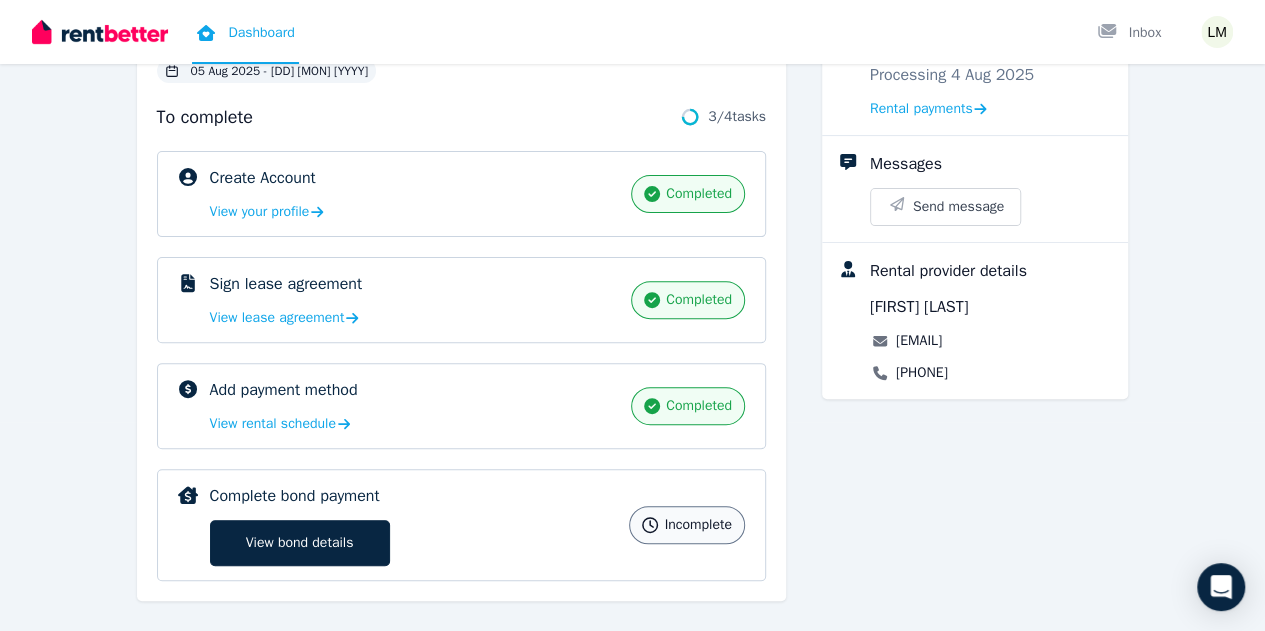 scroll, scrollTop: 83, scrollLeft: 0, axis: vertical 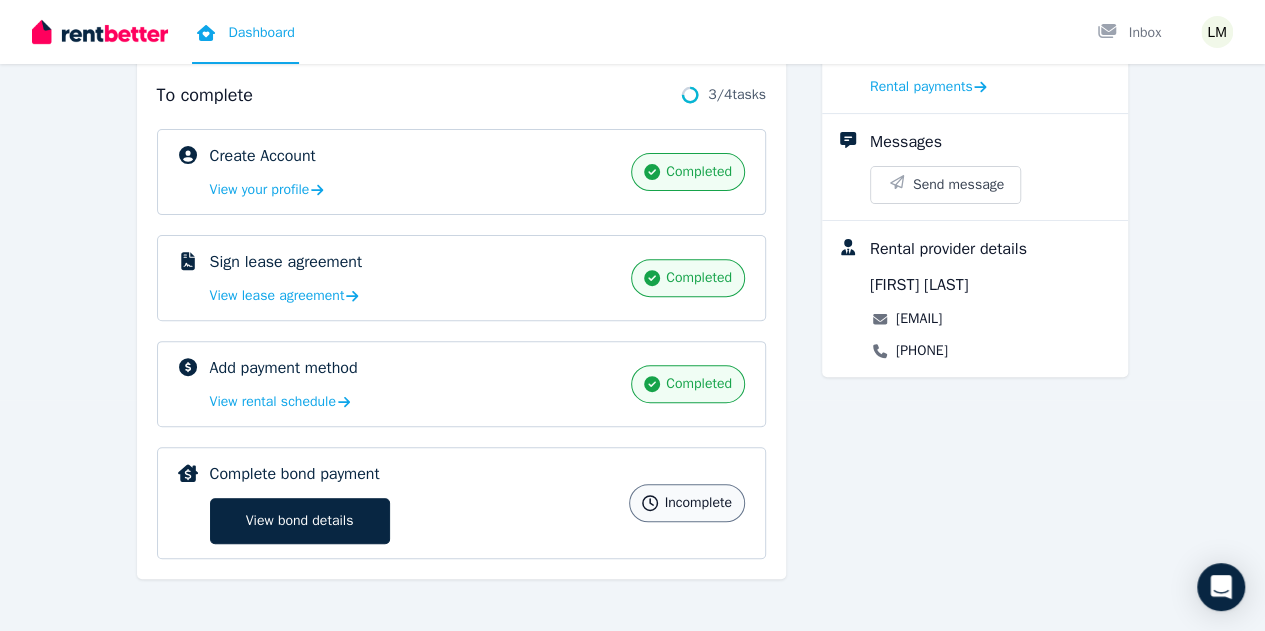 click on "incomplete" at bounding box center (697, 503) 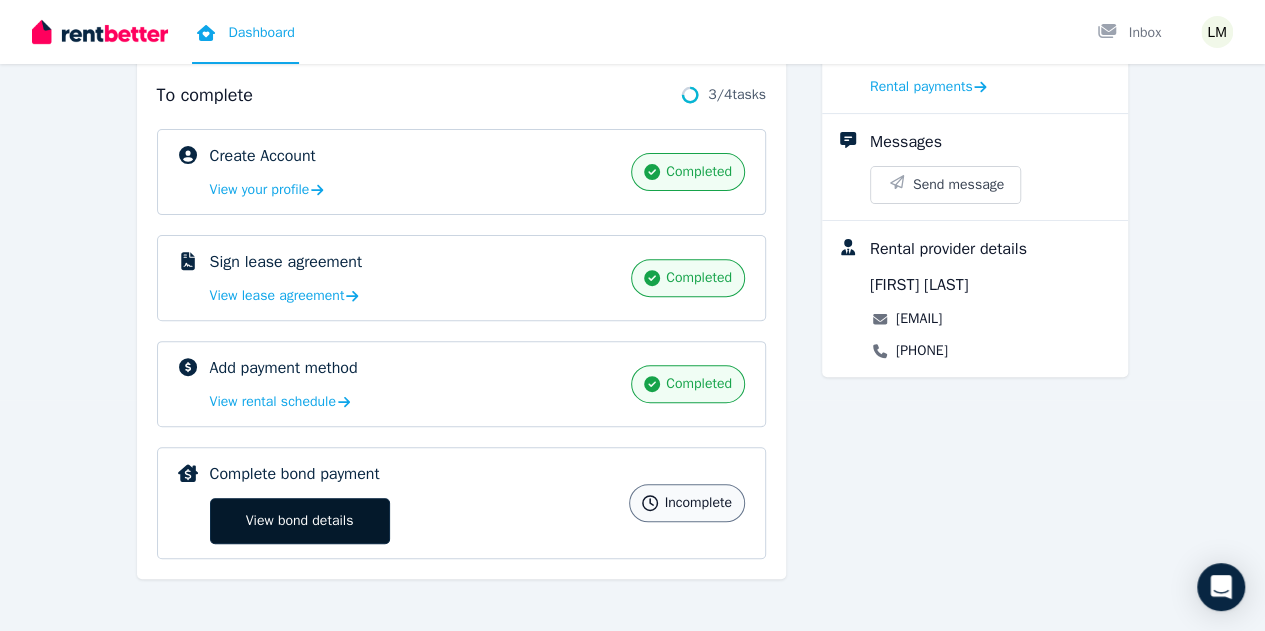 click on "View bond details" at bounding box center (300, 521) 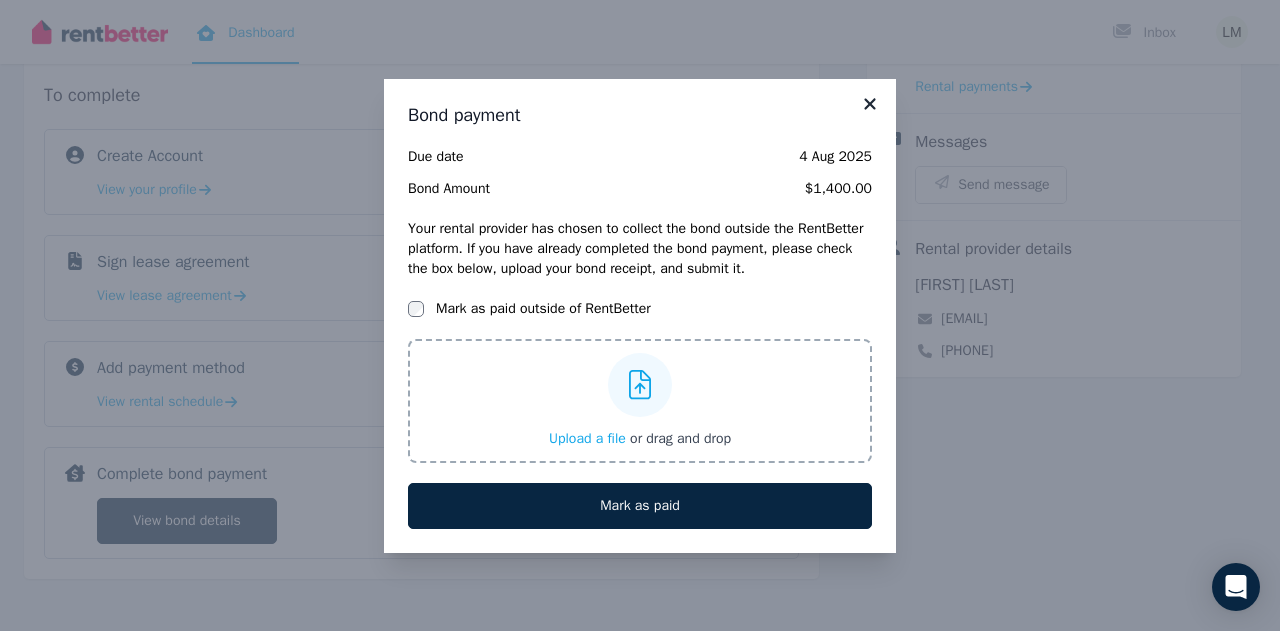 click 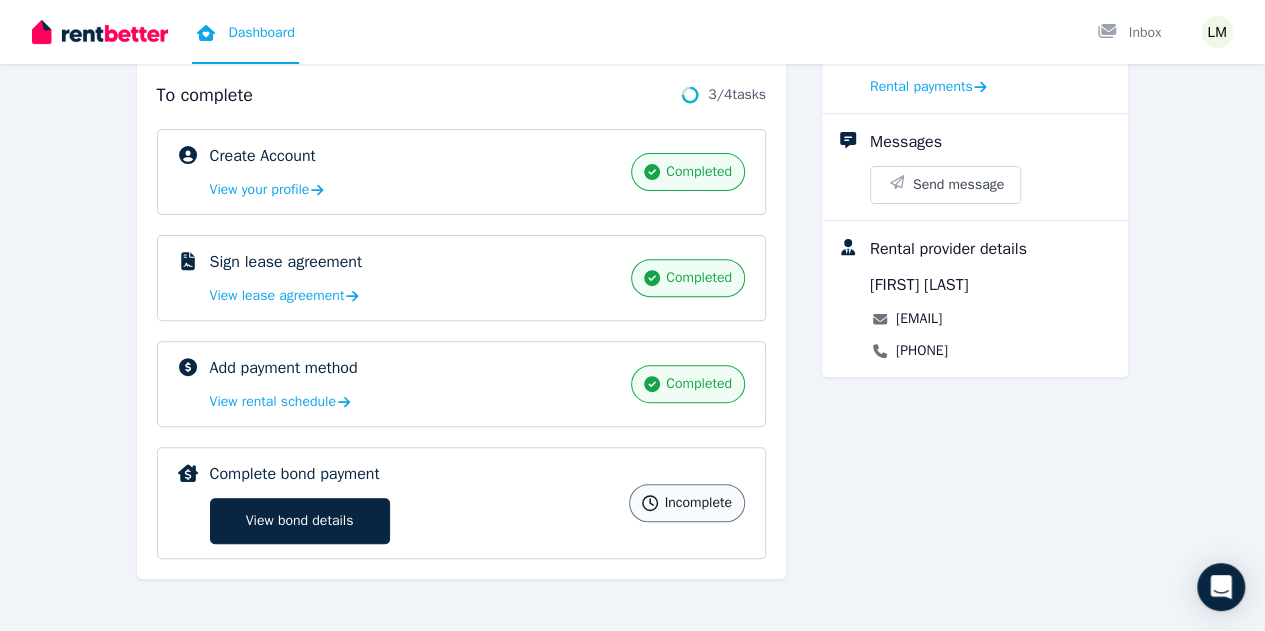 scroll, scrollTop: 0, scrollLeft: 0, axis: both 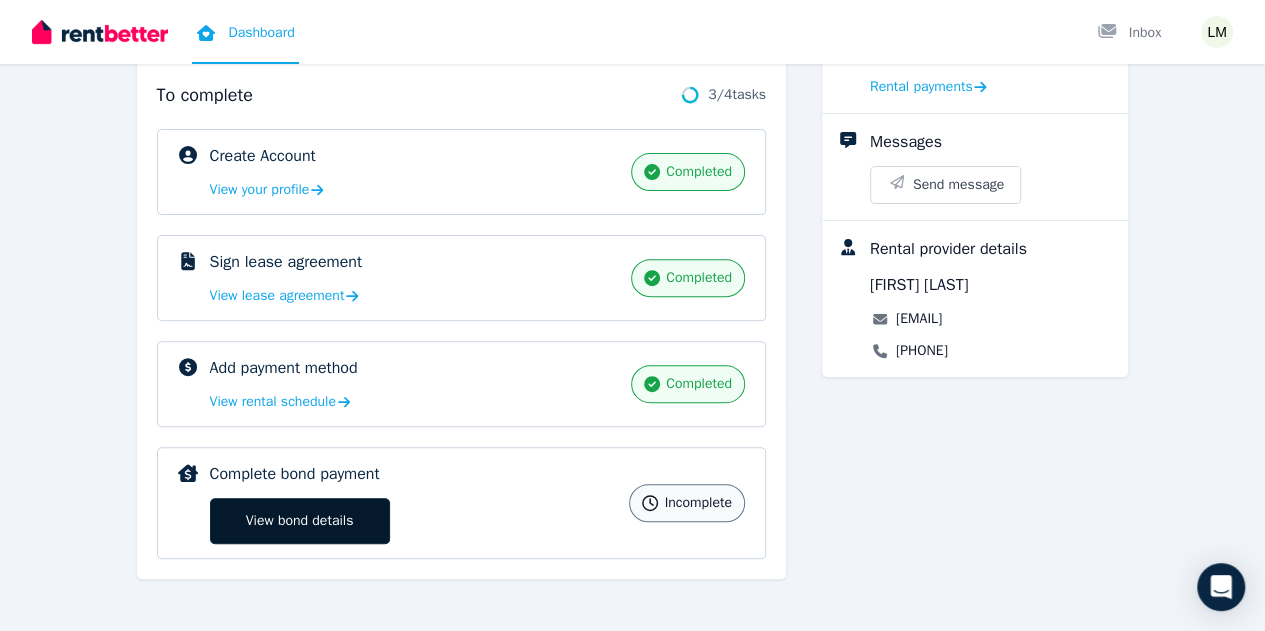click on "View bond details" at bounding box center [300, 521] 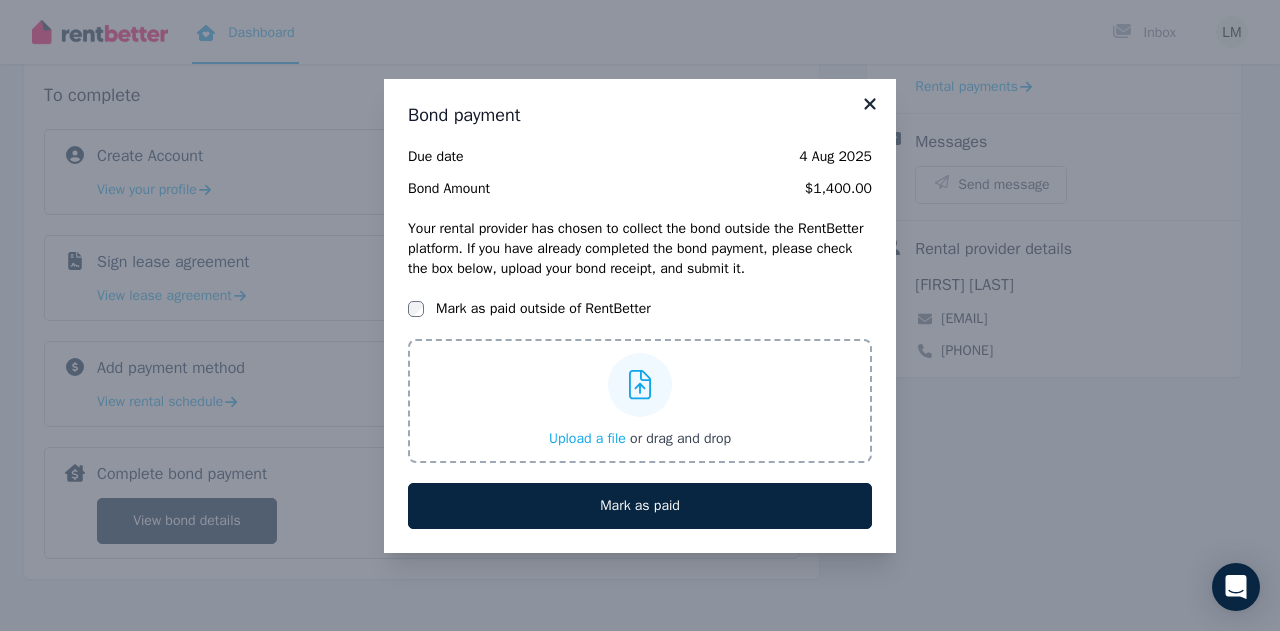 click 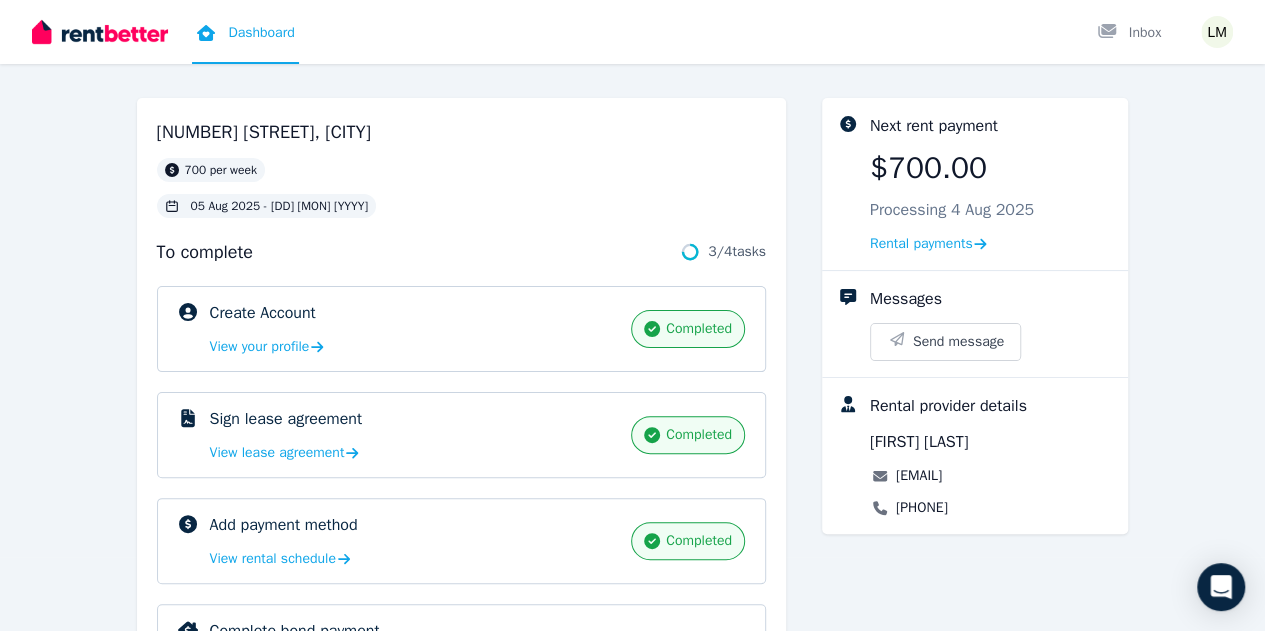 scroll, scrollTop: 0, scrollLeft: 0, axis: both 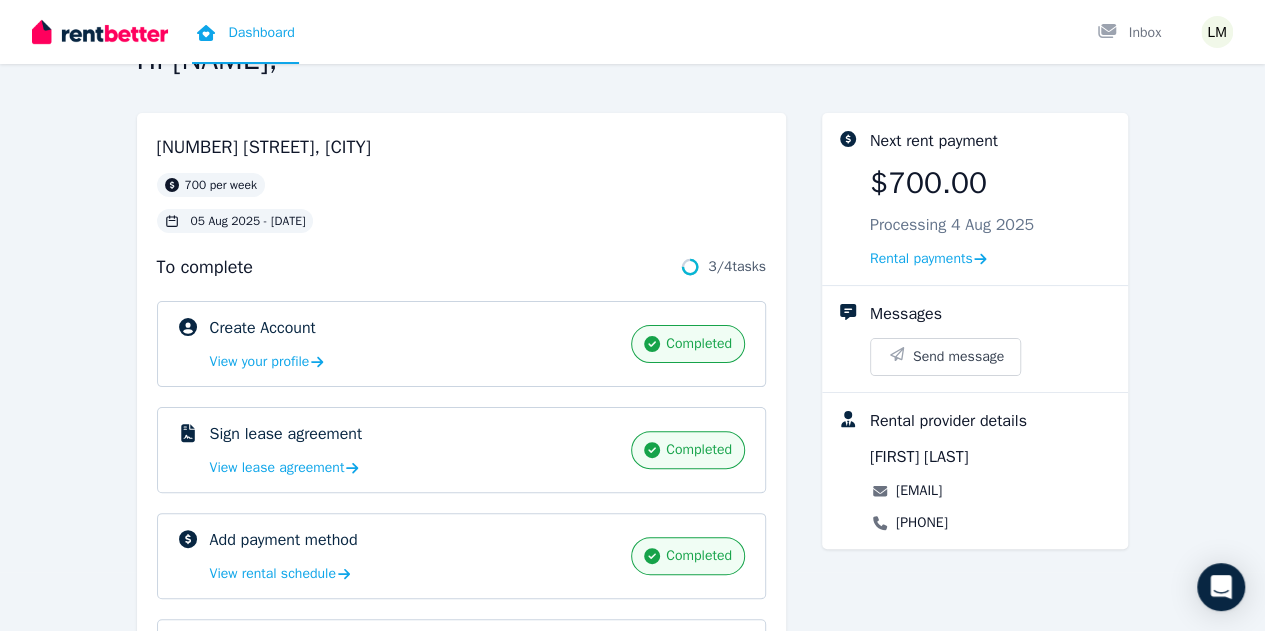 click on "Dashboard" at bounding box center [245, 32] 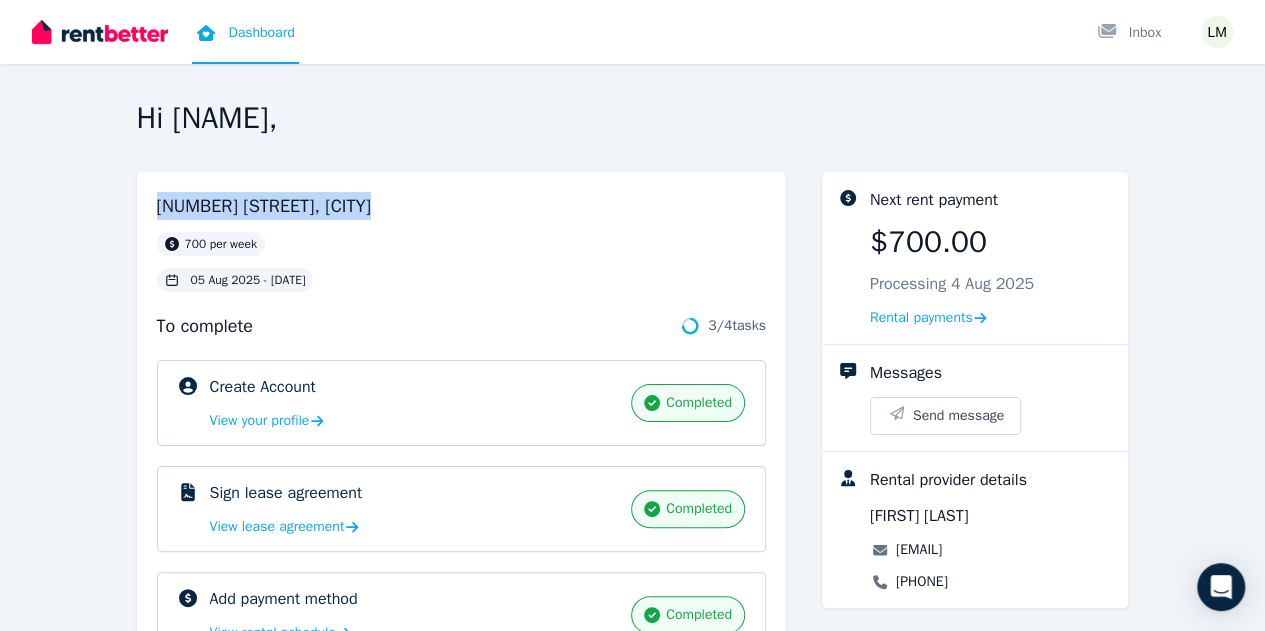 drag, startPoint x: 283, startPoint y: 212, endPoint x: 48, endPoint y: 219, distance: 235.10423 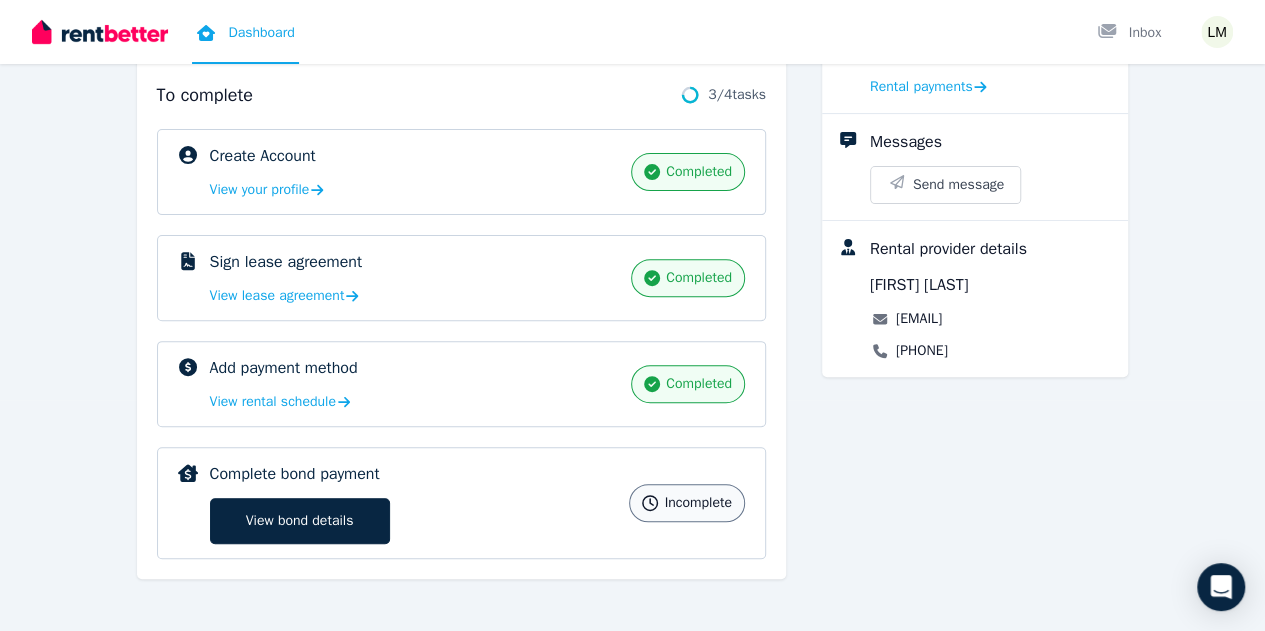 scroll, scrollTop: 0, scrollLeft: 0, axis: both 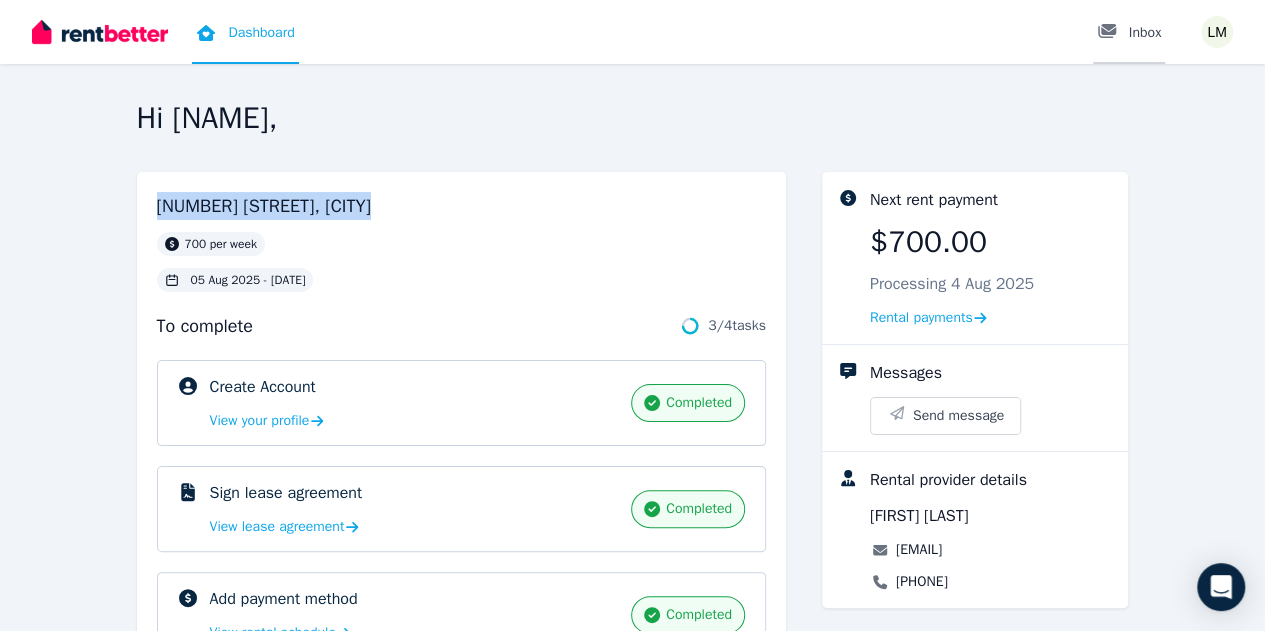 click on "Inbox" at bounding box center (1129, 33) 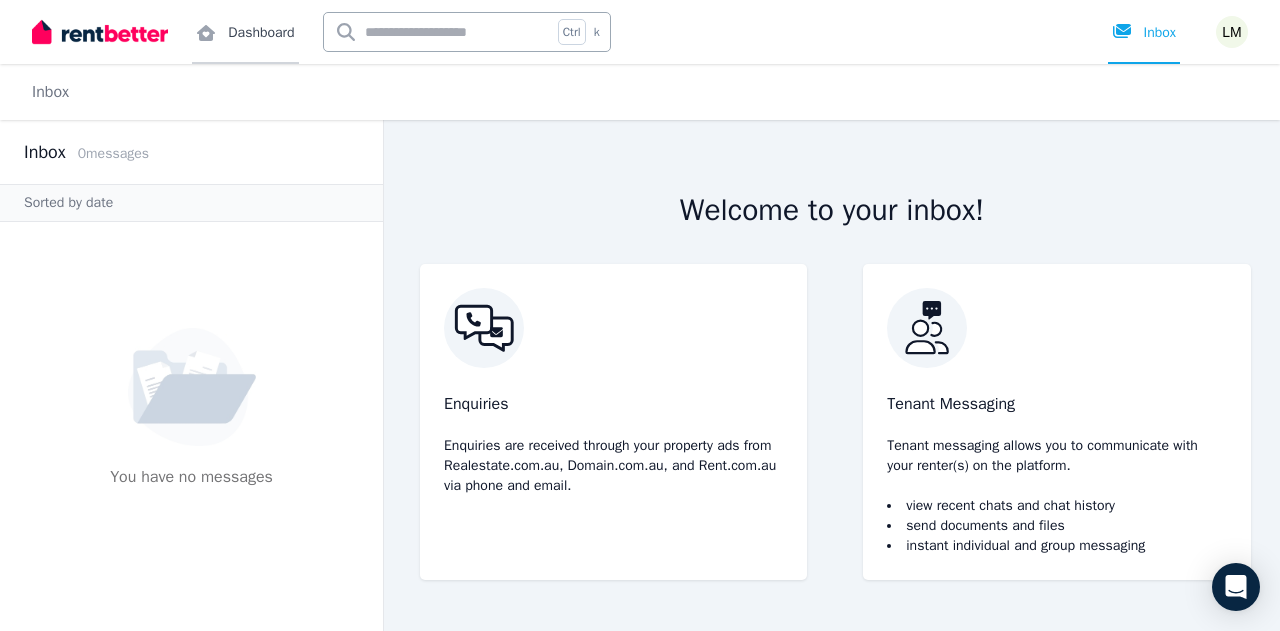 click on "Dashboard" at bounding box center [245, 32] 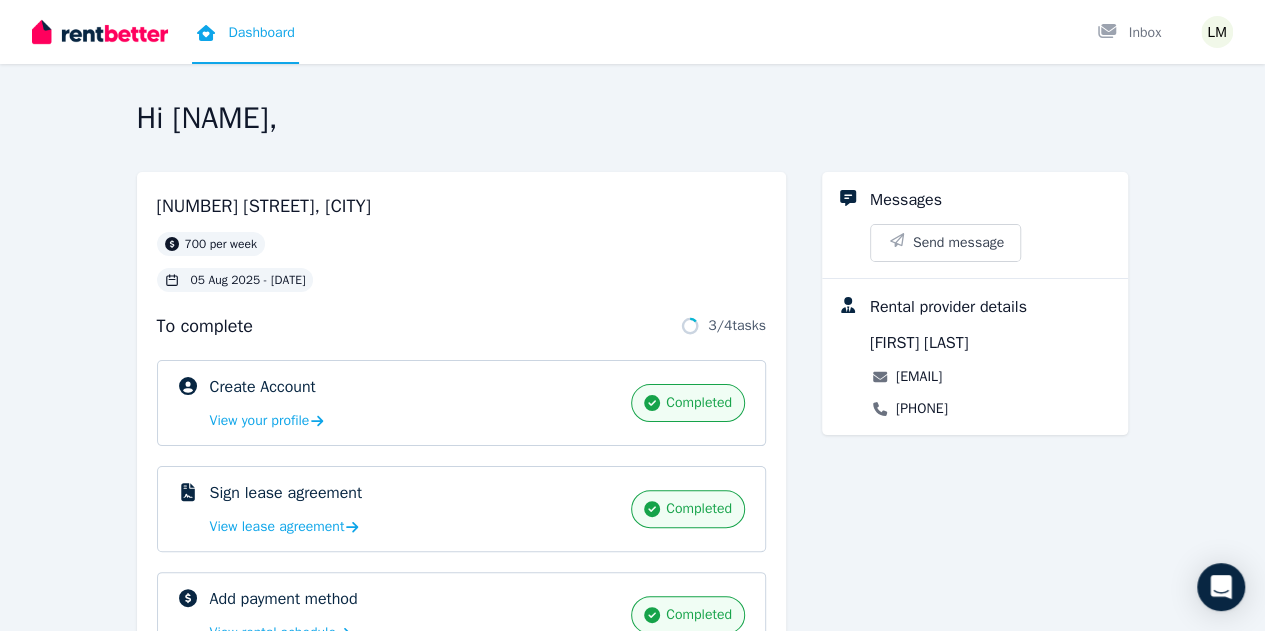 click at bounding box center (100, 32) 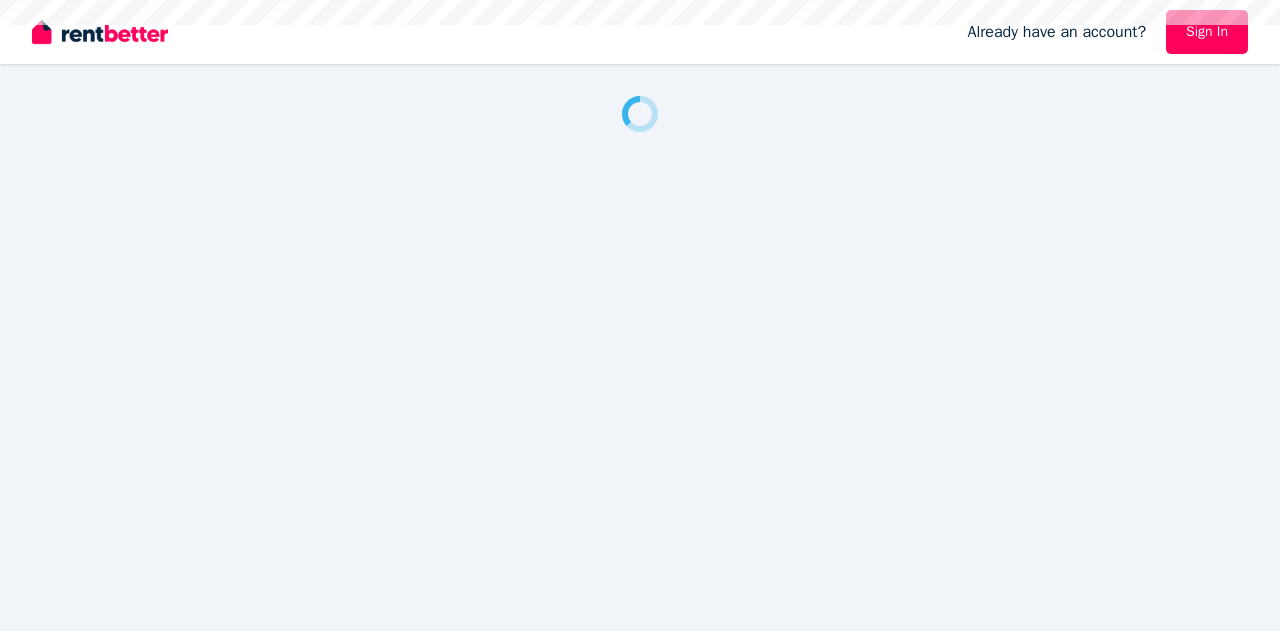 scroll, scrollTop: 0, scrollLeft: 0, axis: both 